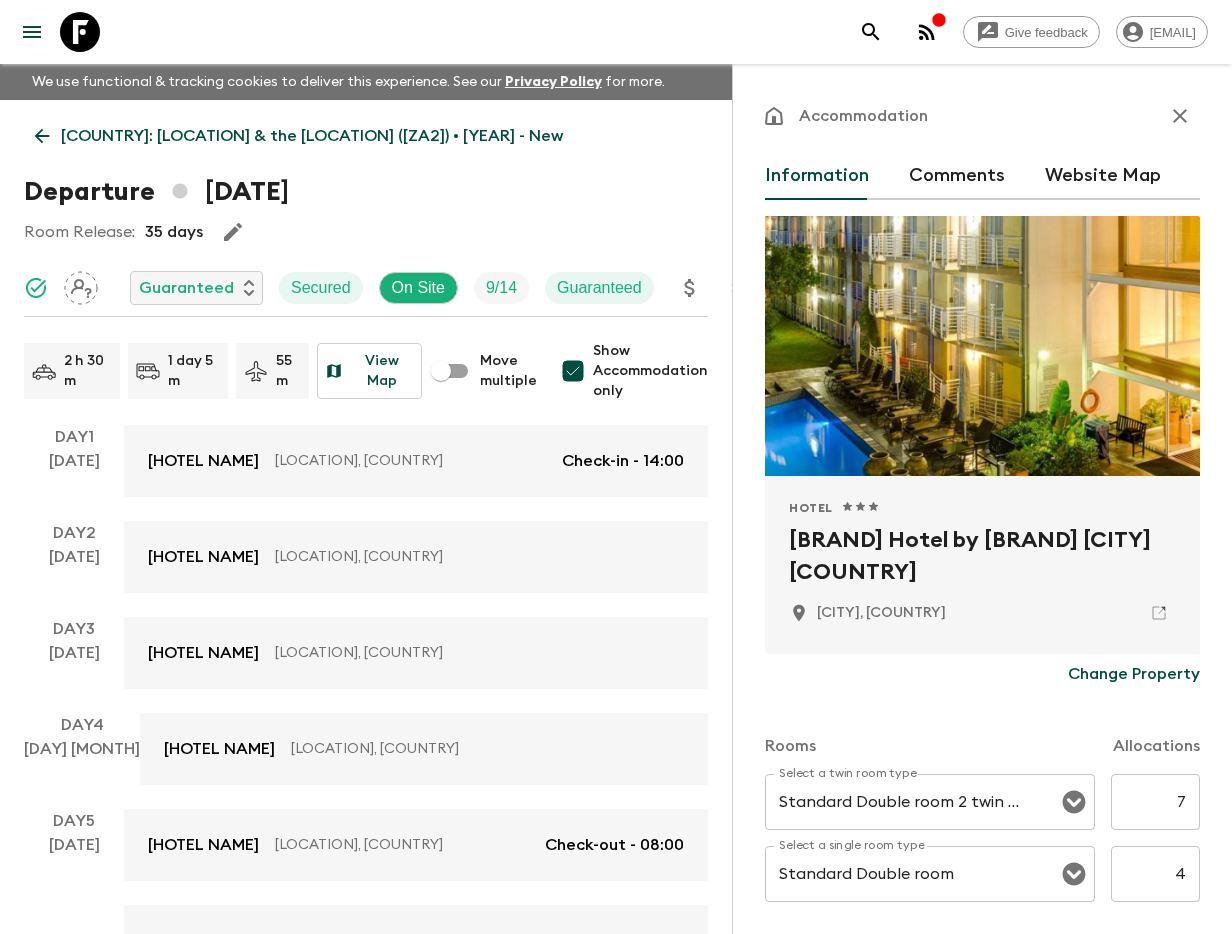 scroll, scrollTop: 537, scrollLeft: 0, axis: vertical 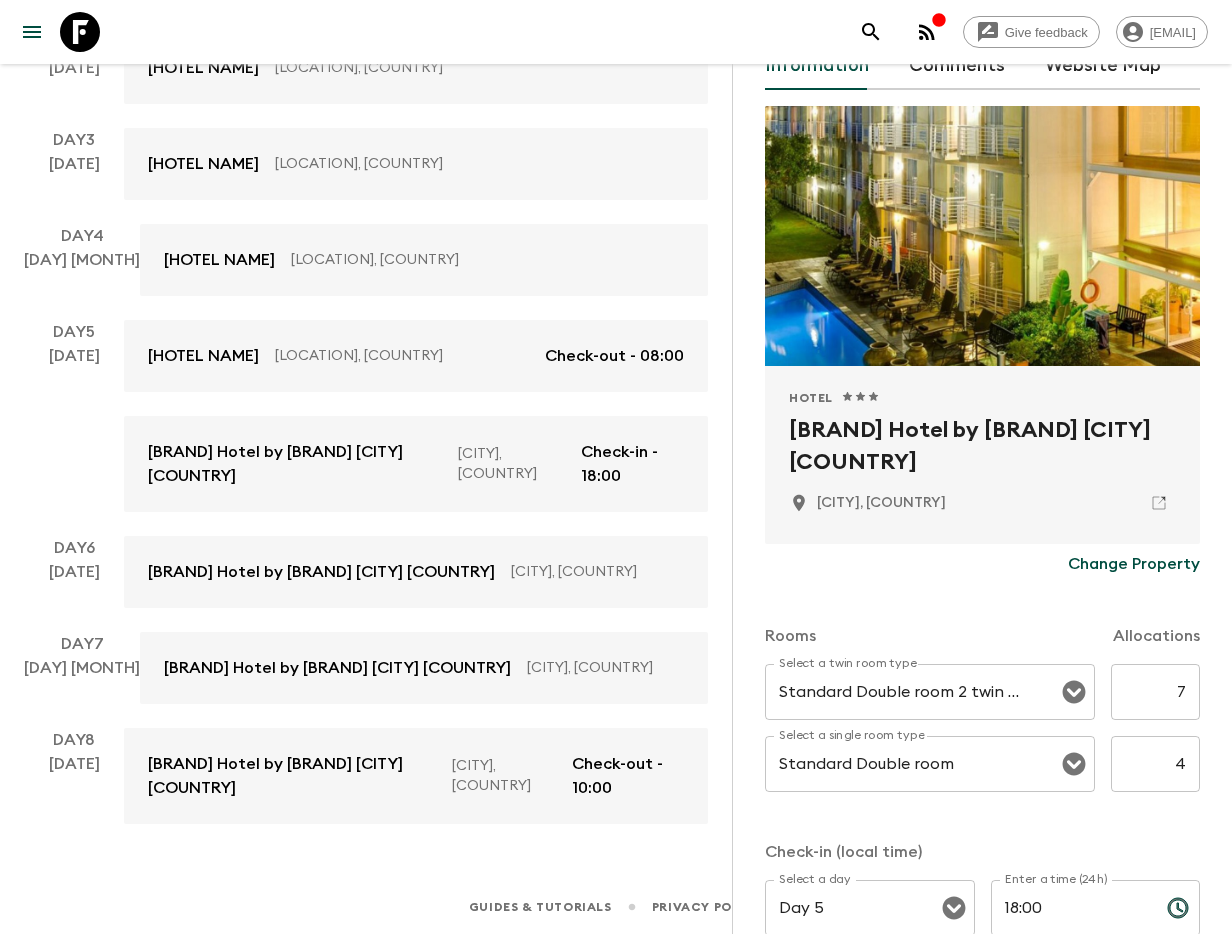 click 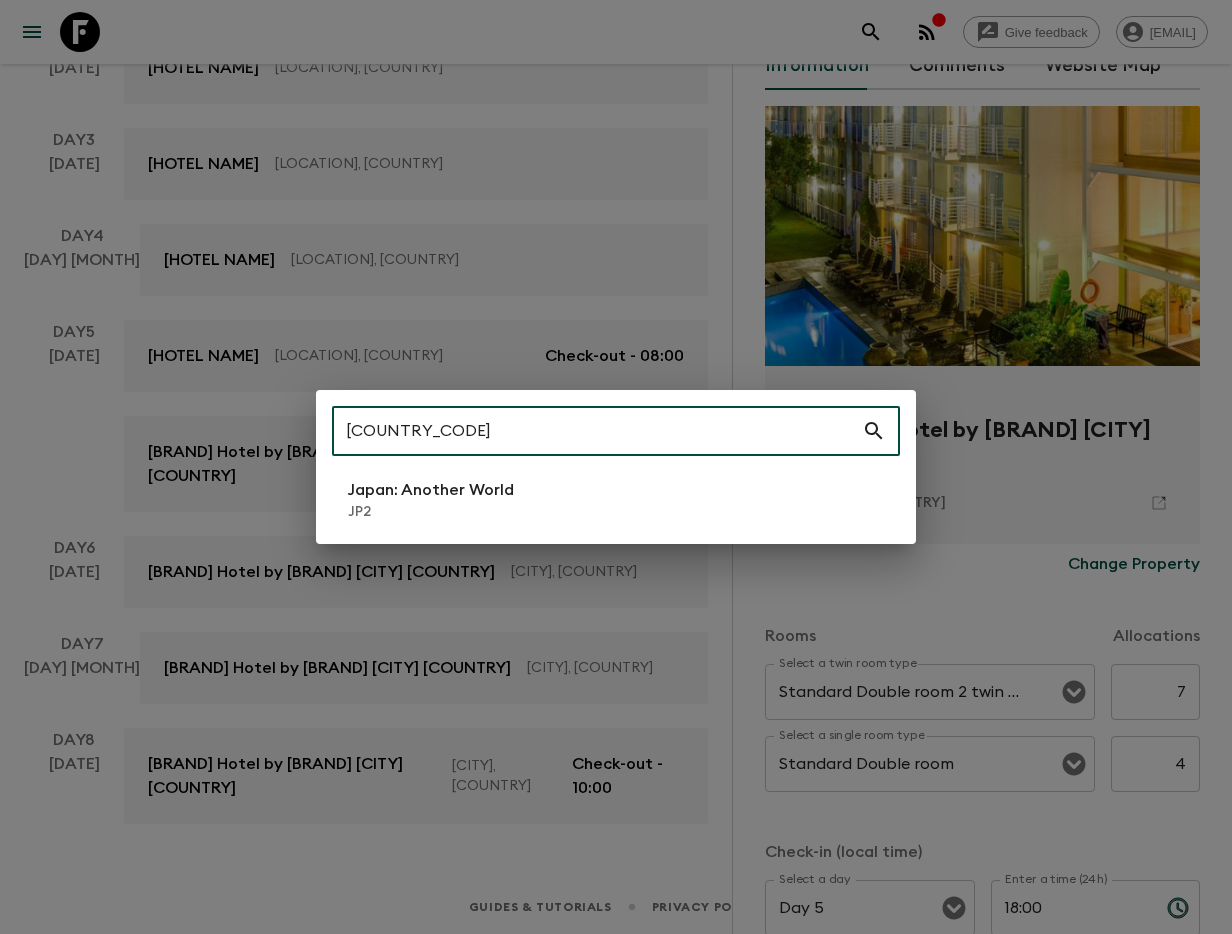 type on "[COUNTRY_CODE]" 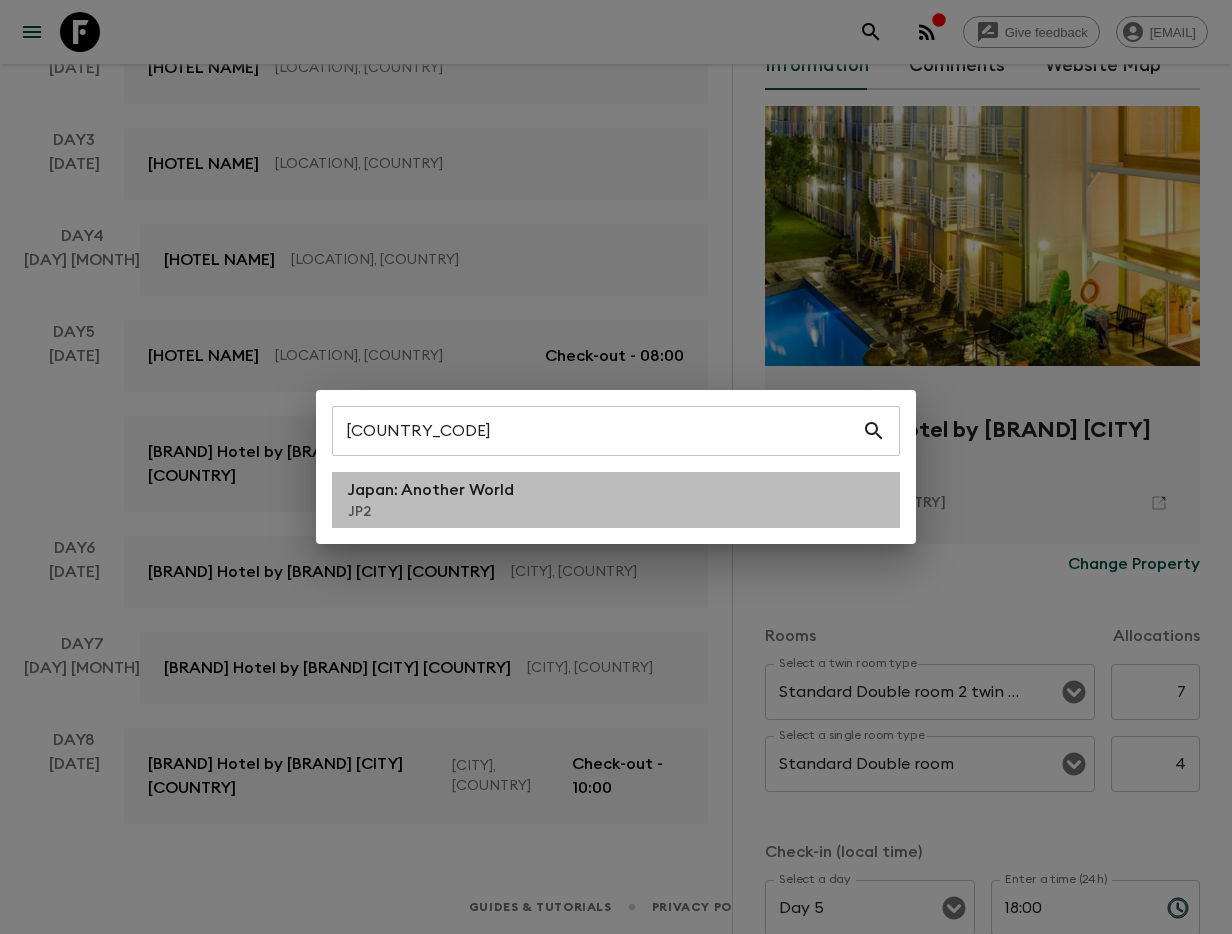 click on "Japan: Another World" at bounding box center (431, 490) 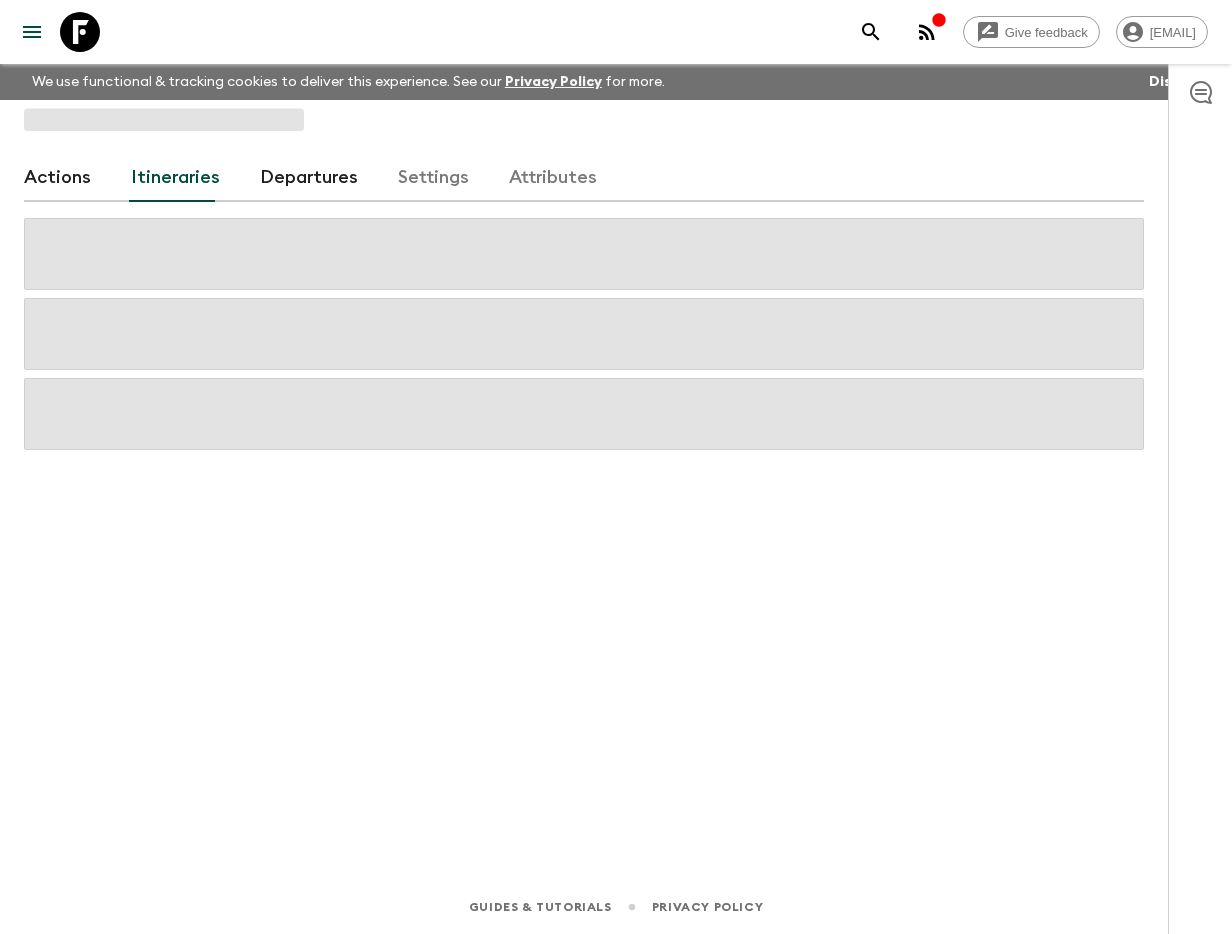 scroll, scrollTop: 0, scrollLeft: 0, axis: both 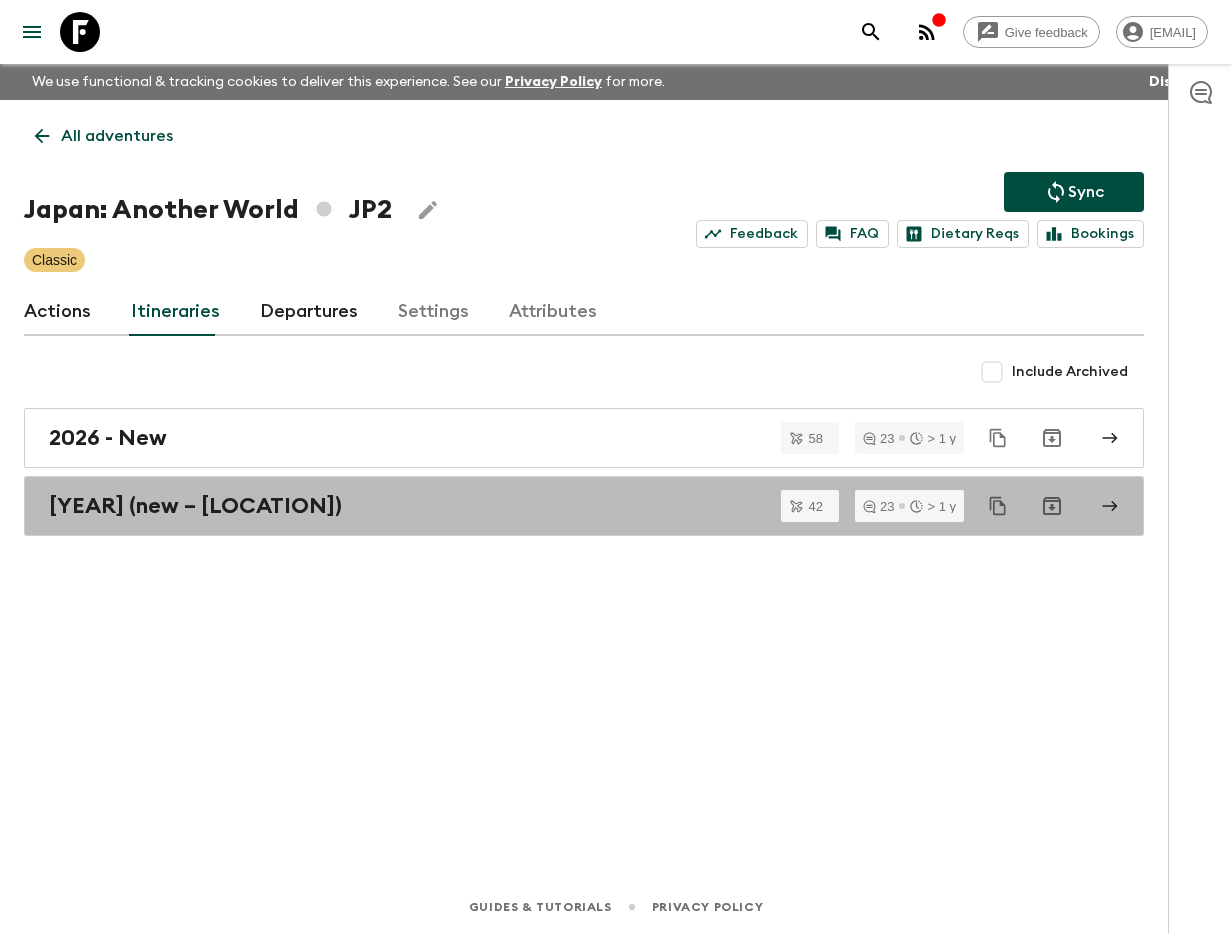 click on "[YEAR] (new – [LOCATION])" at bounding box center (565, 506) 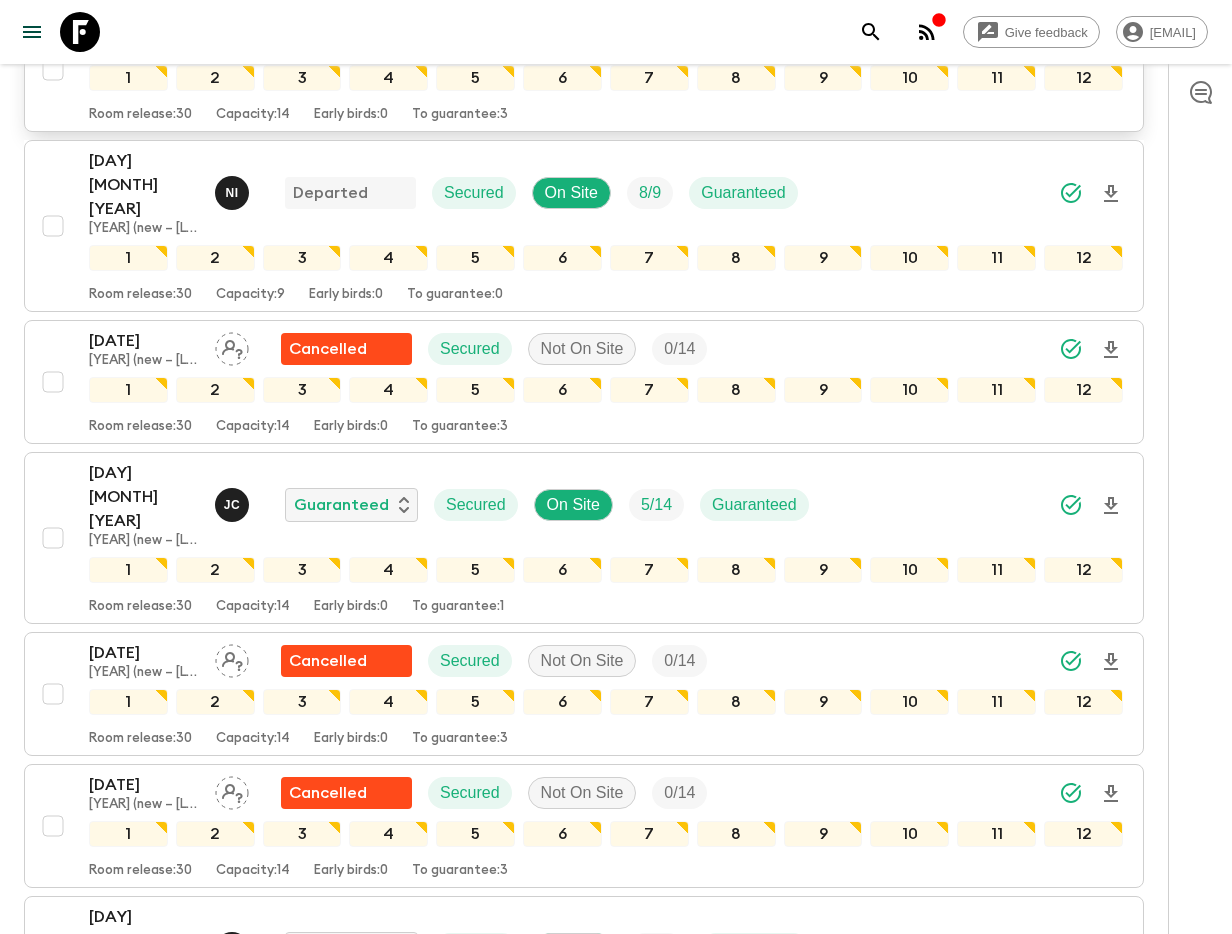scroll, scrollTop: 3115, scrollLeft: 0, axis: vertical 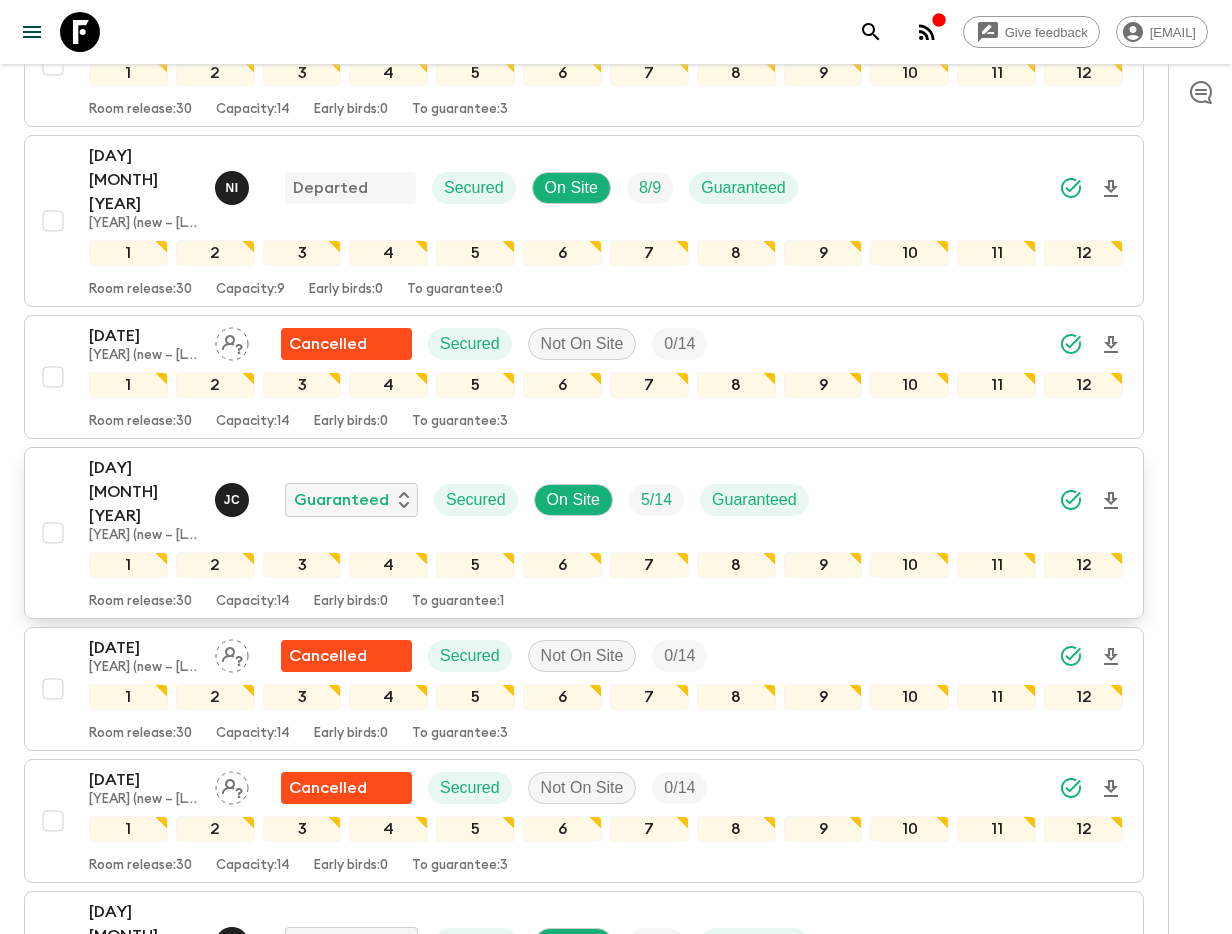 click on "[DAY] [MONTH] [YEAR]" at bounding box center (144, 492) 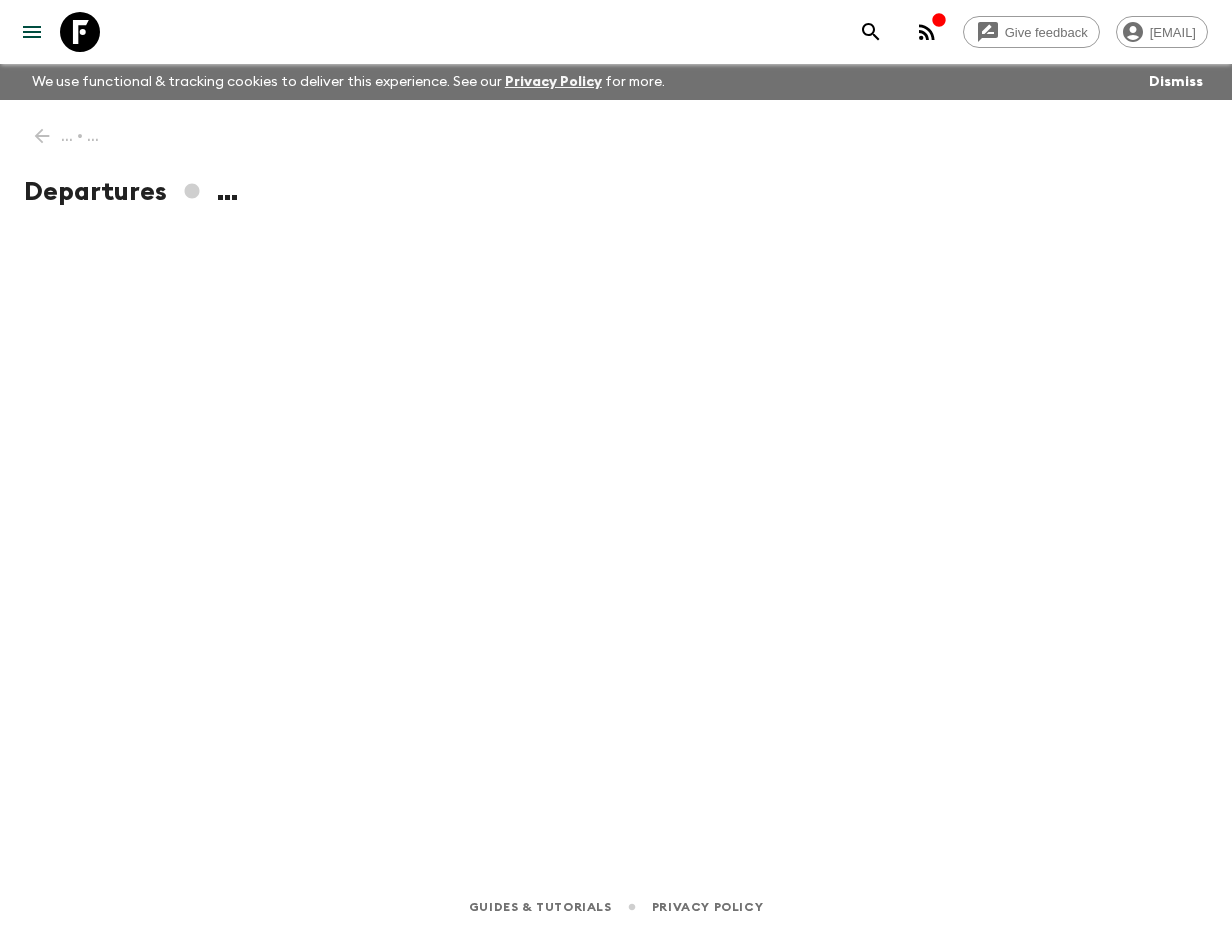 scroll, scrollTop: 0, scrollLeft: 0, axis: both 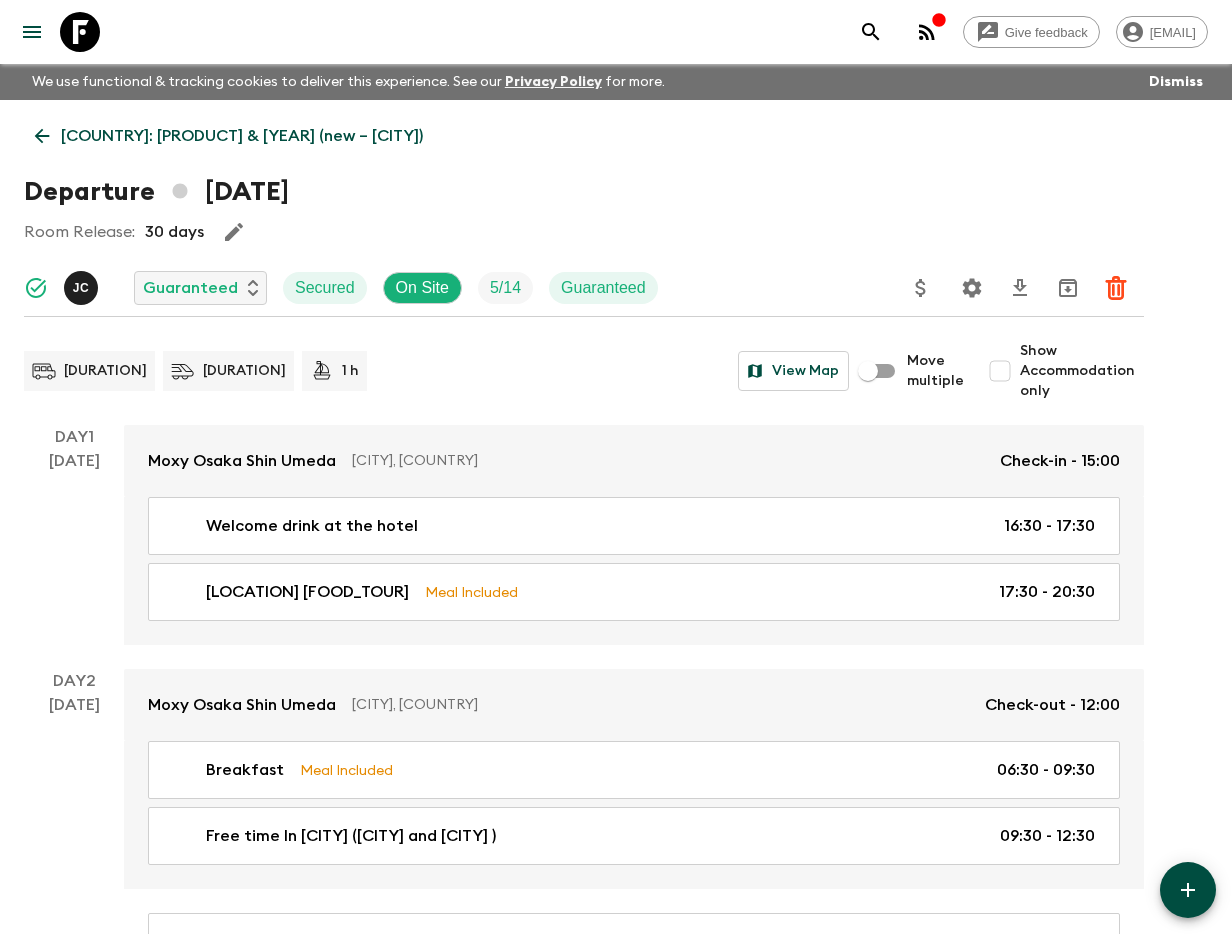 click on "Show Accommodation only" at bounding box center [1000, 371] 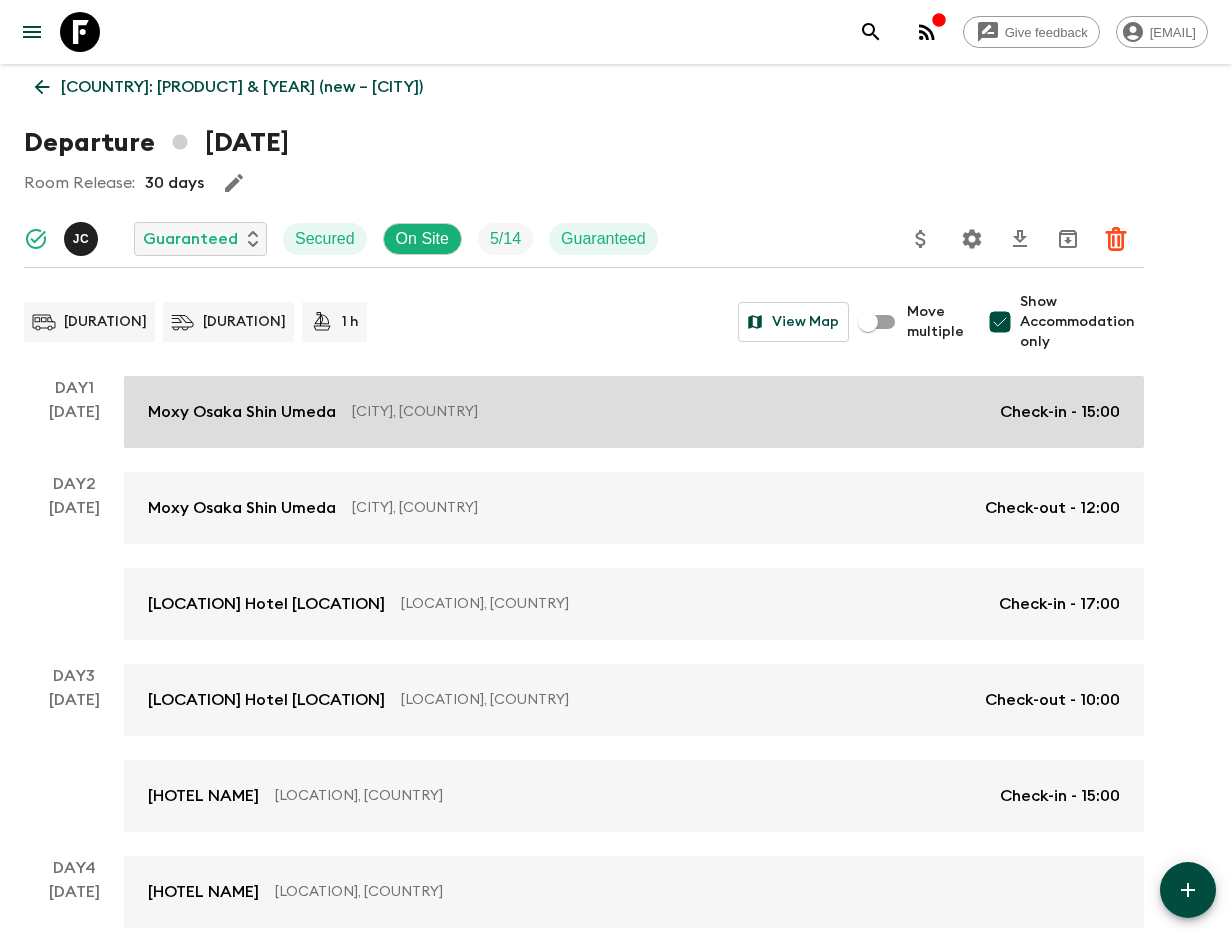 scroll, scrollTop: 1209, scrollLeft: 0, axis: vertical 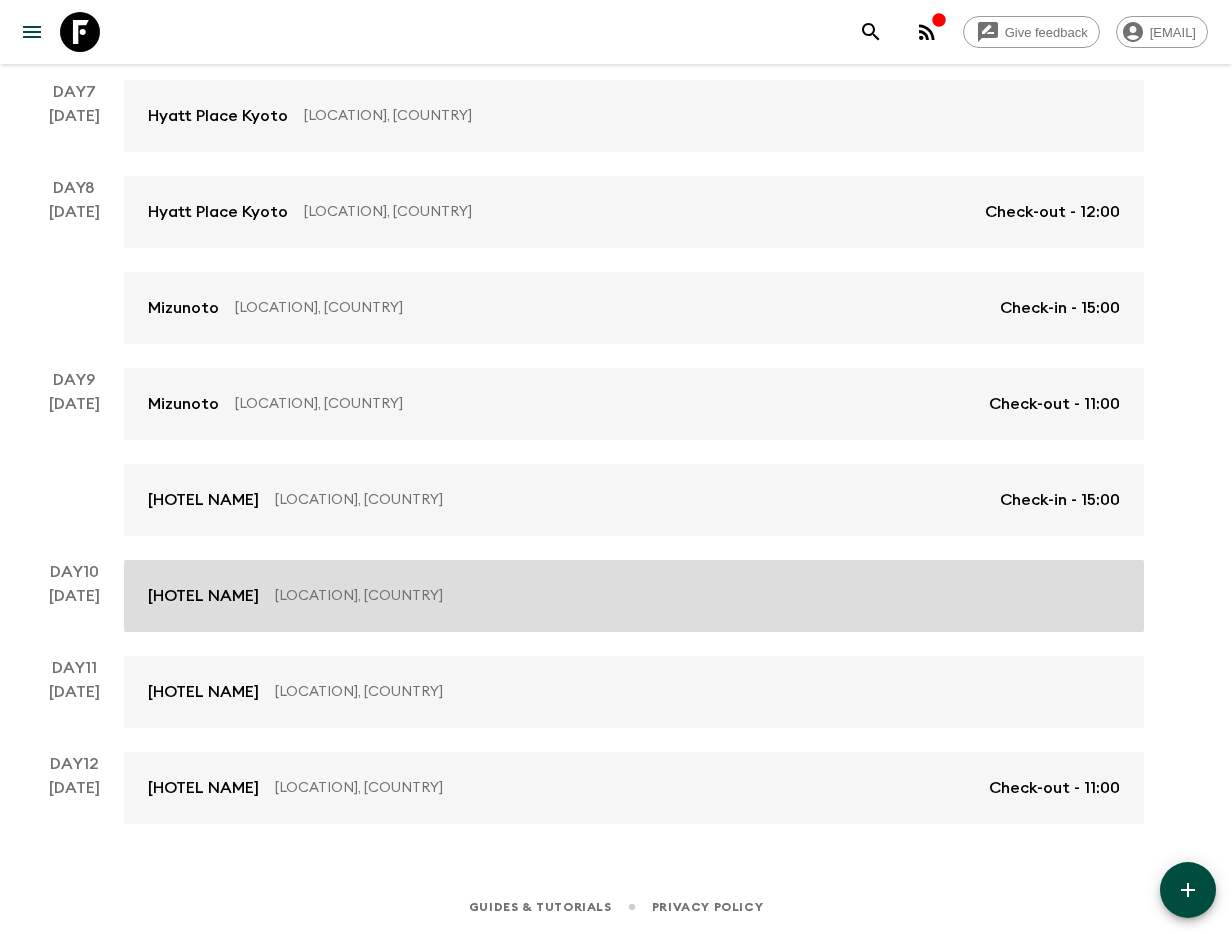 click on "[HOTEL NAME]" at bounding box center [203, 596] 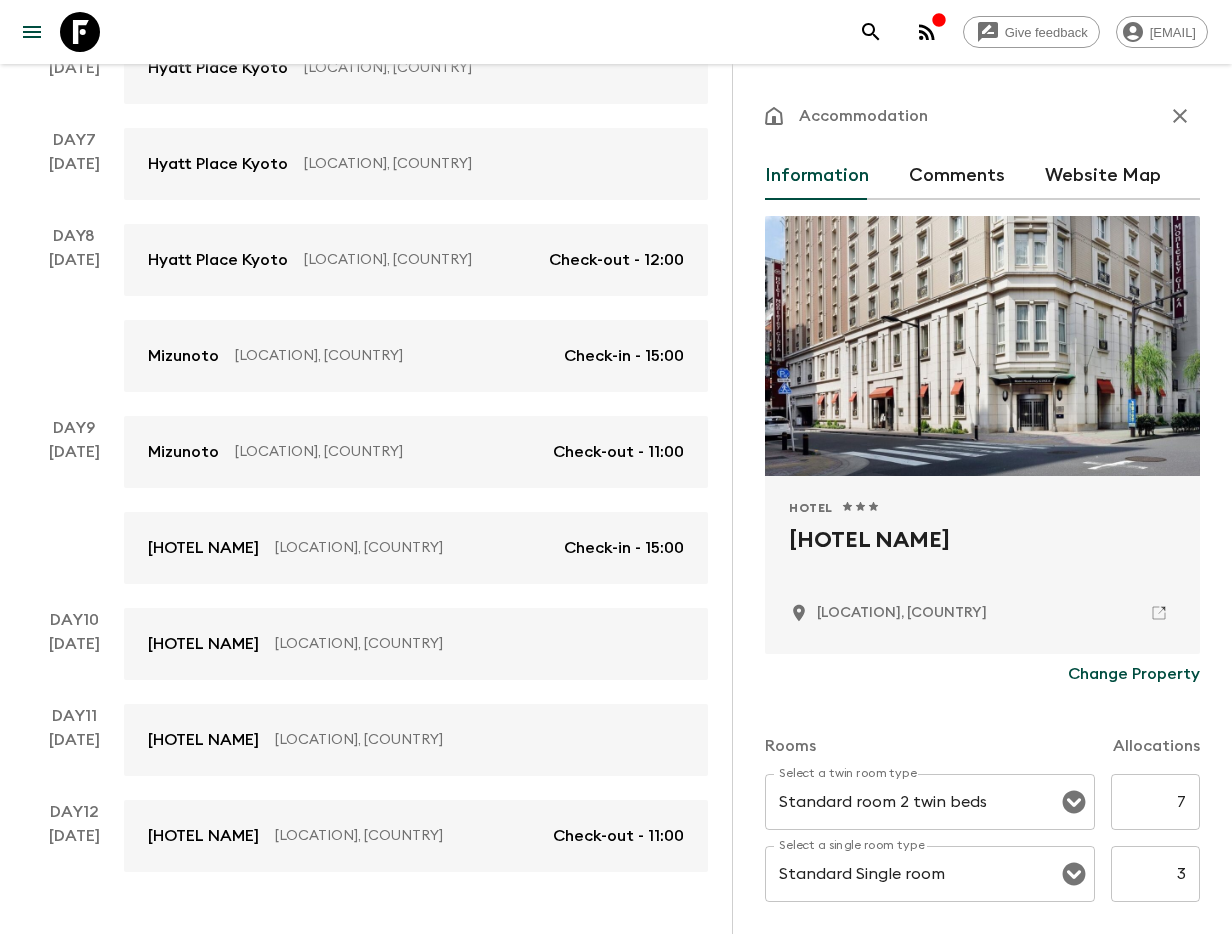 drag, startPoint x: 785, startPoint y: 541, endPoint x: 1064, endPoint y: 564, distance: 279.9464 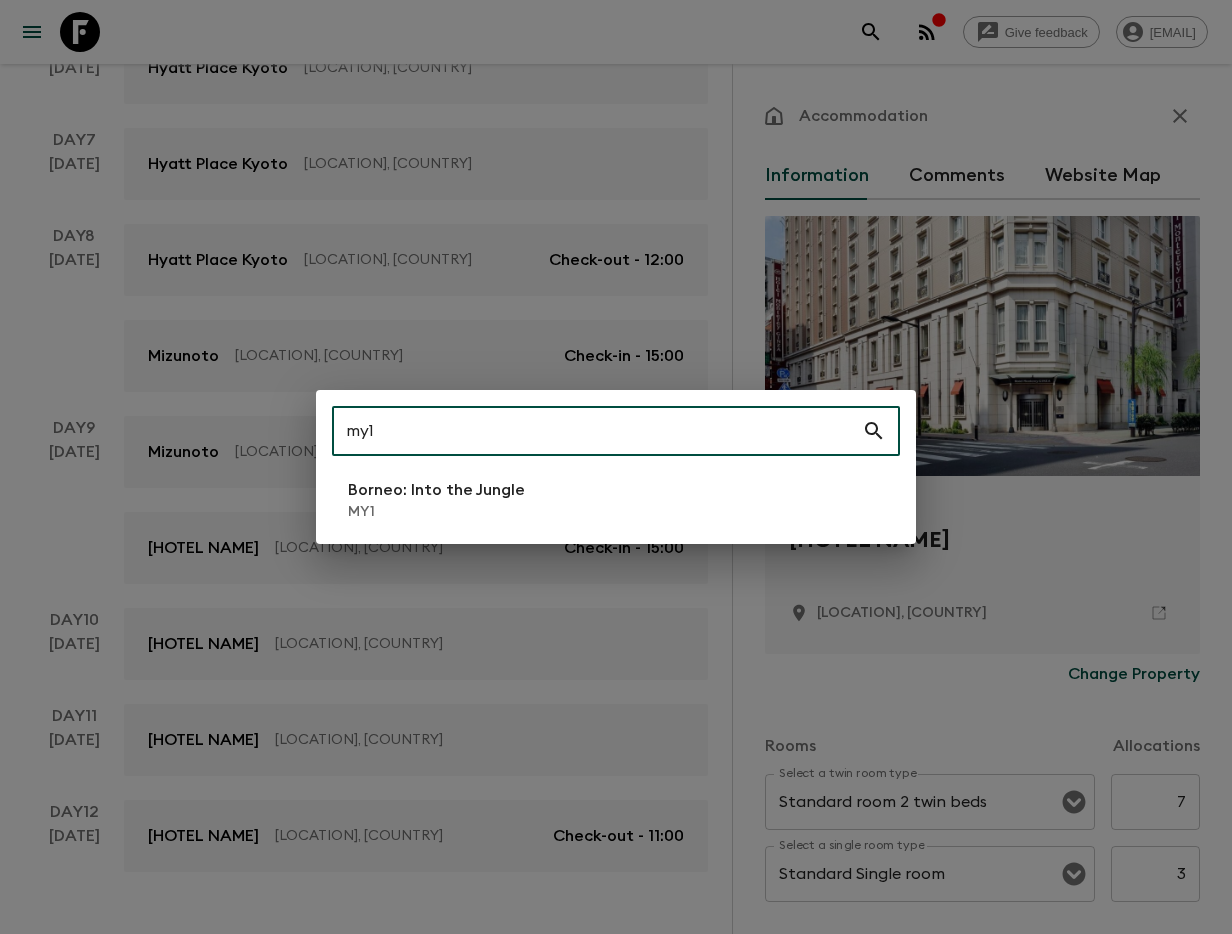 type on "my1" 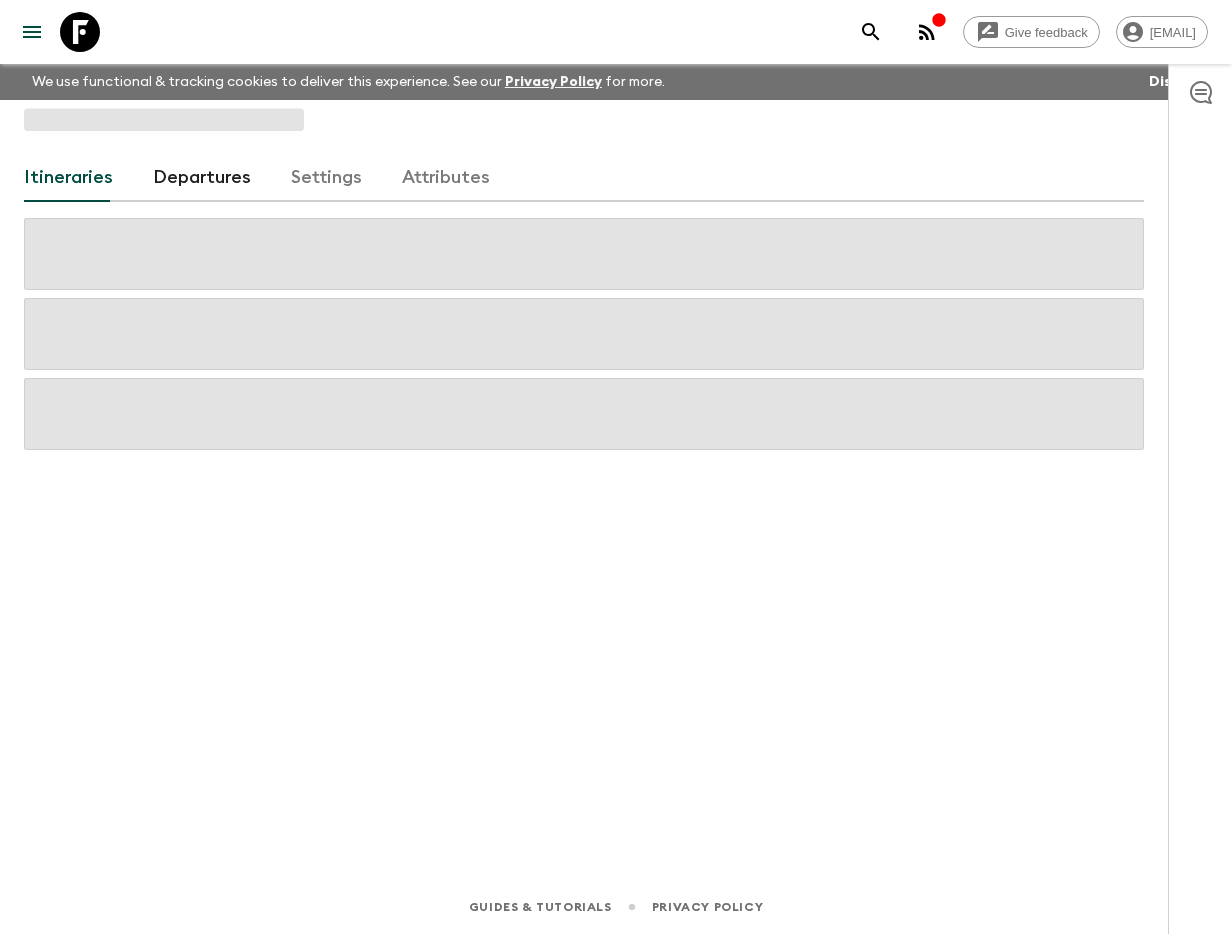scroll, scrollTop: 0, scrollLeft: 0, axis: both 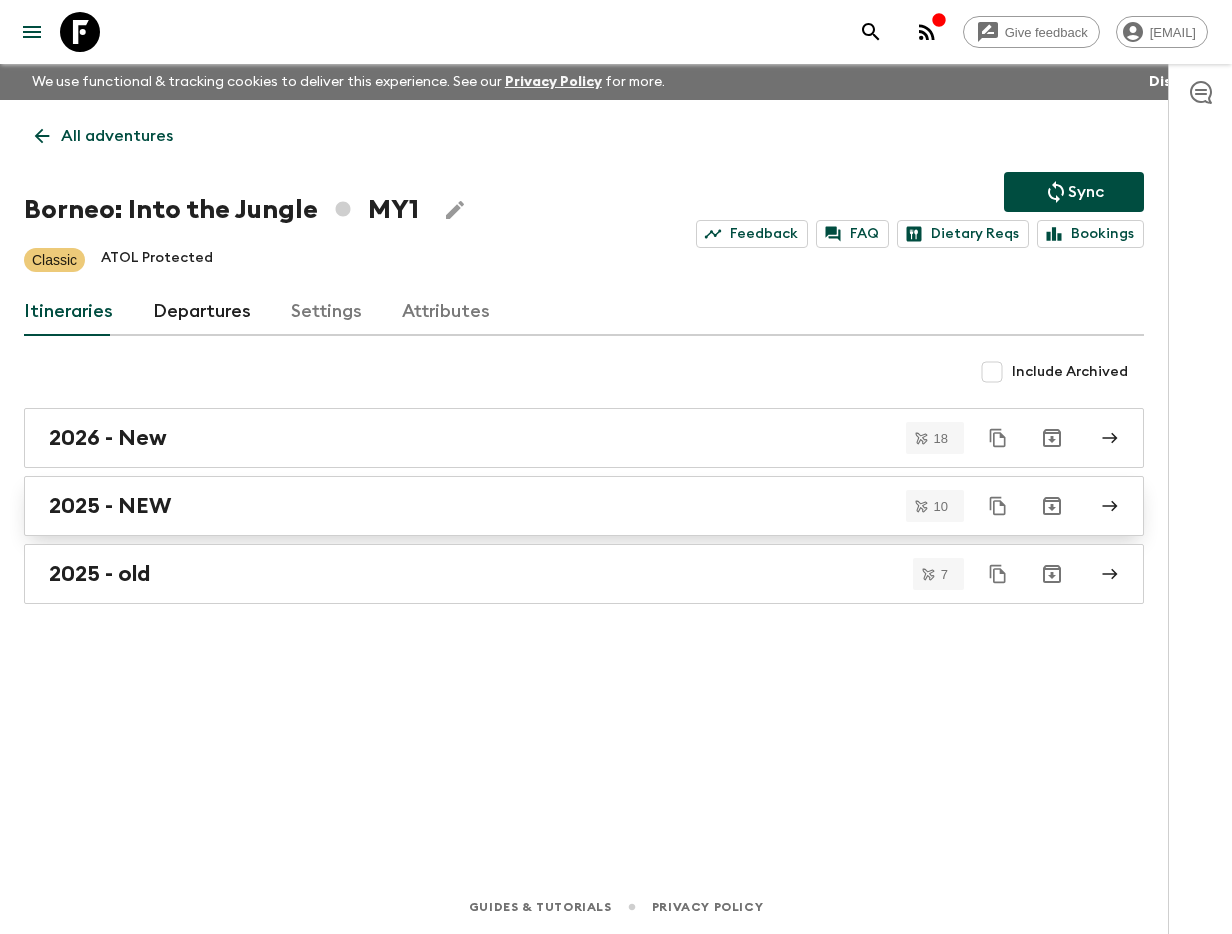 click on "2025 - NEW" at bounding box center [565, 506] 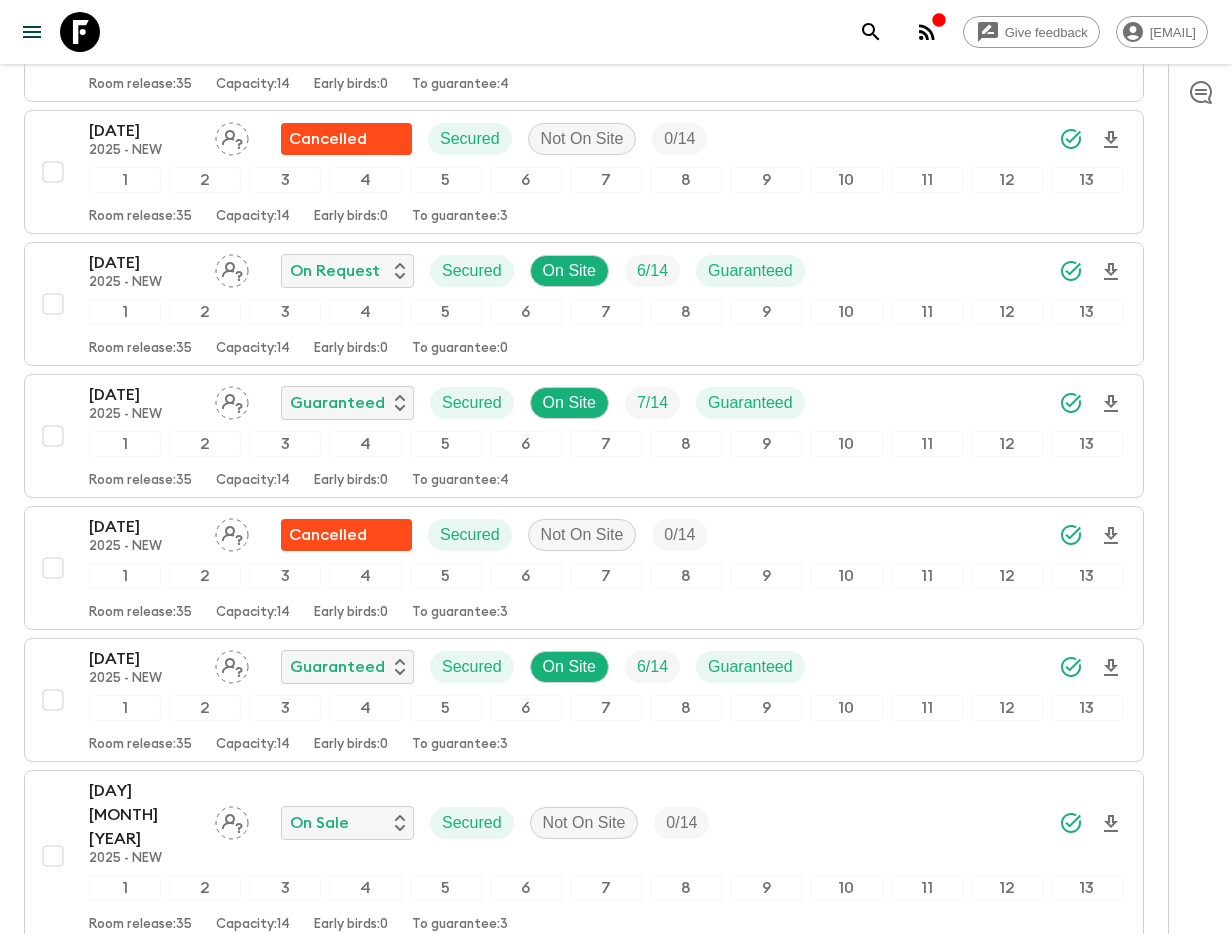scroll, scrollTop: 986, scrollLeft: 0, axis: vertical 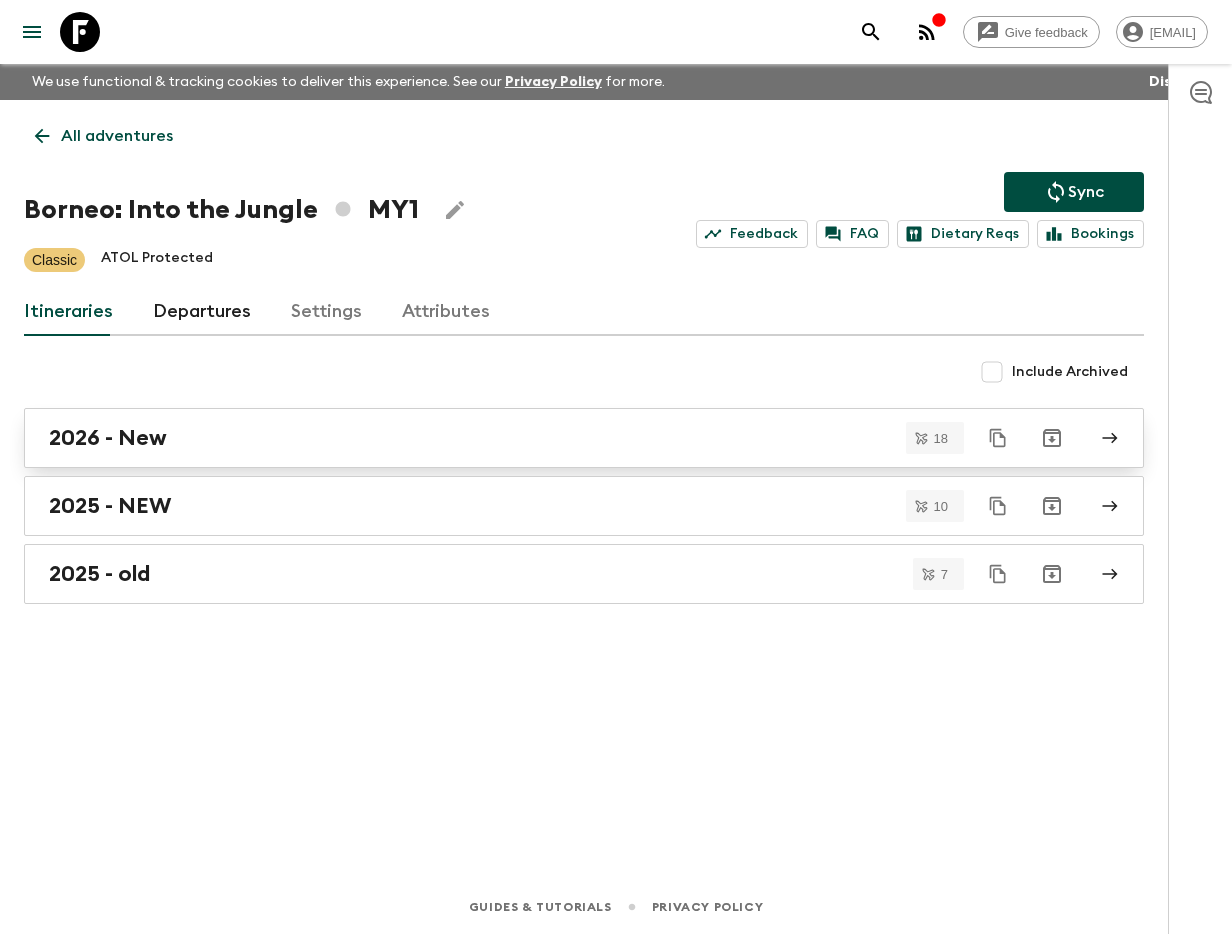 click on "2026 - New" at bounding box center (565, 438) 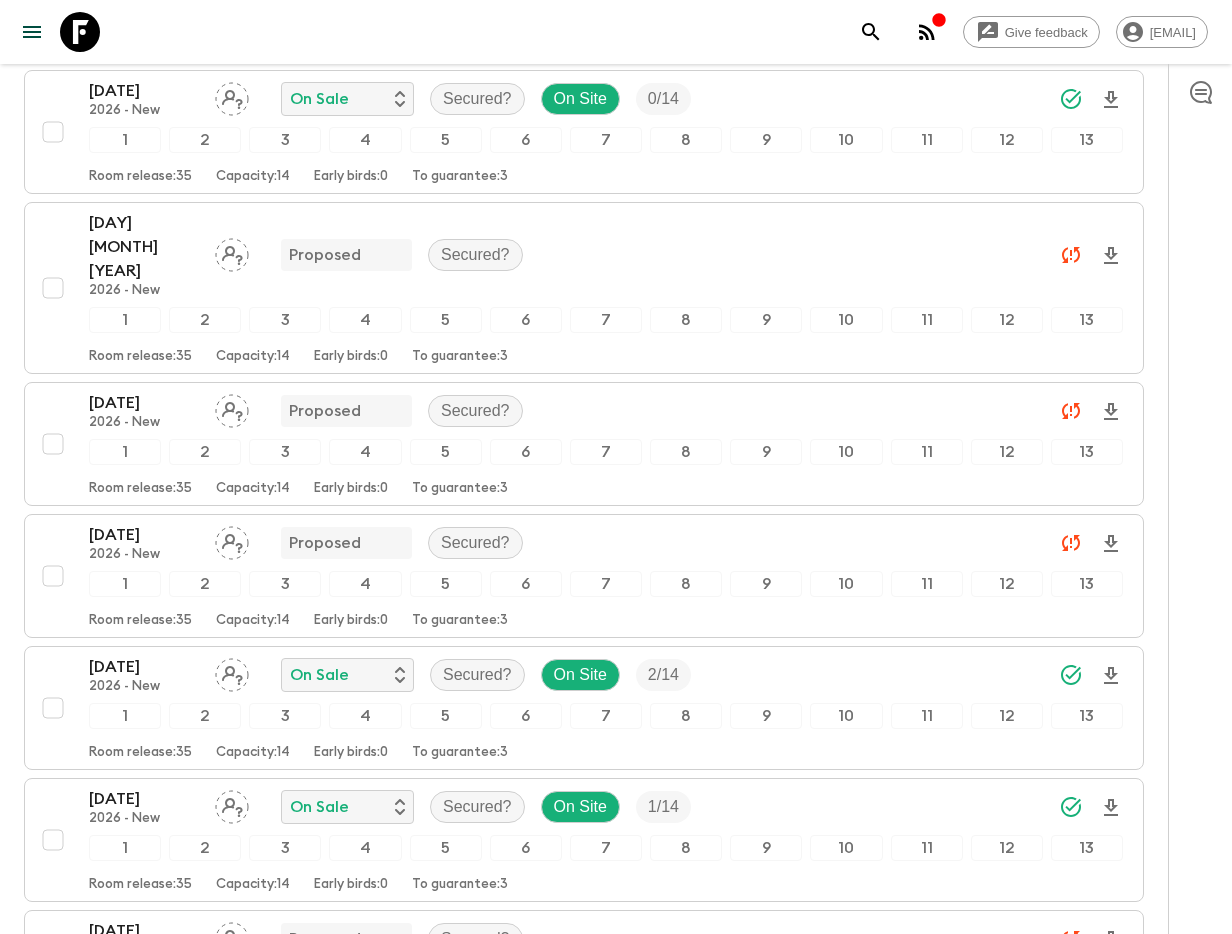 scroll, scrollTop: 680, scrollLeft: 0, axis: vertical 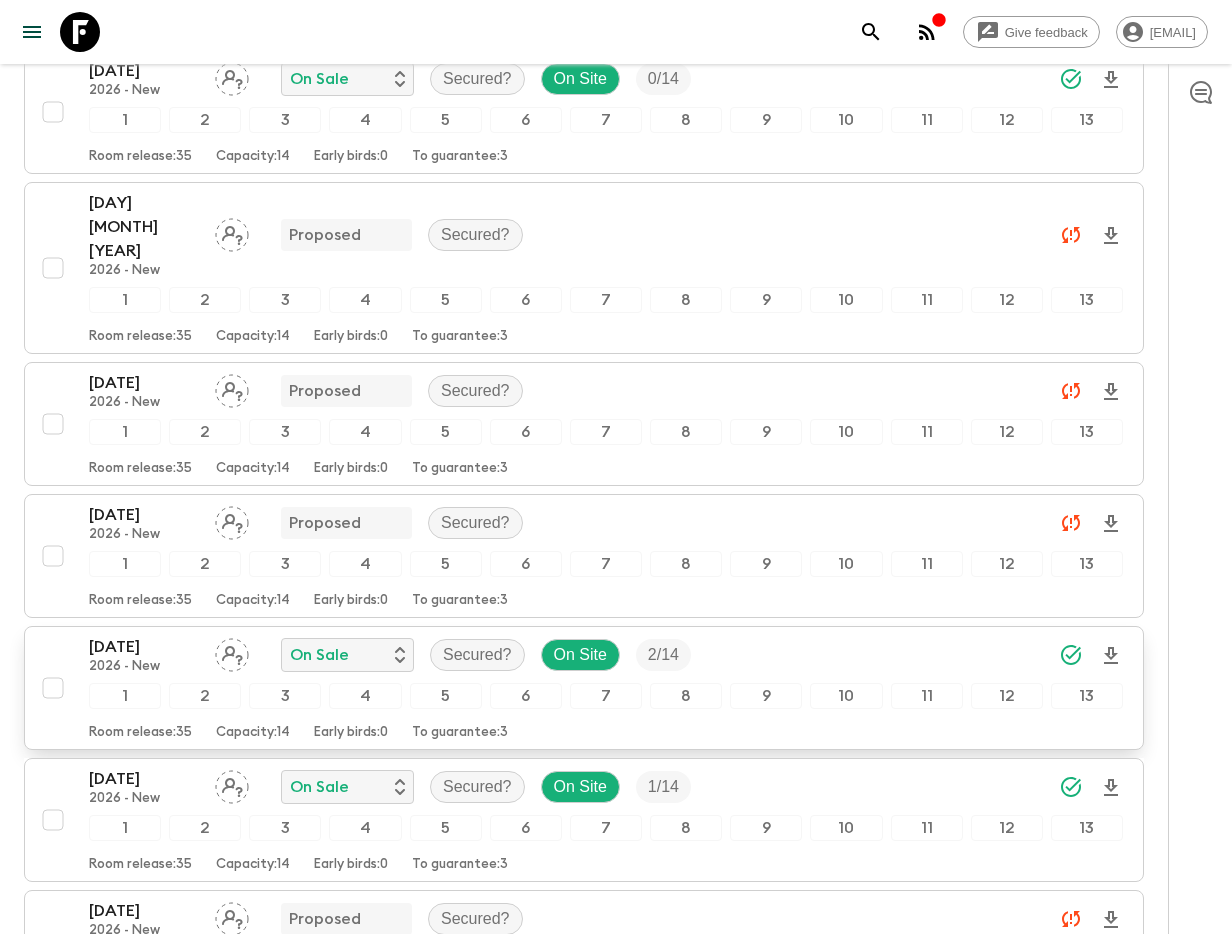 click on "[DATE]" at bounding box center (144, 647) 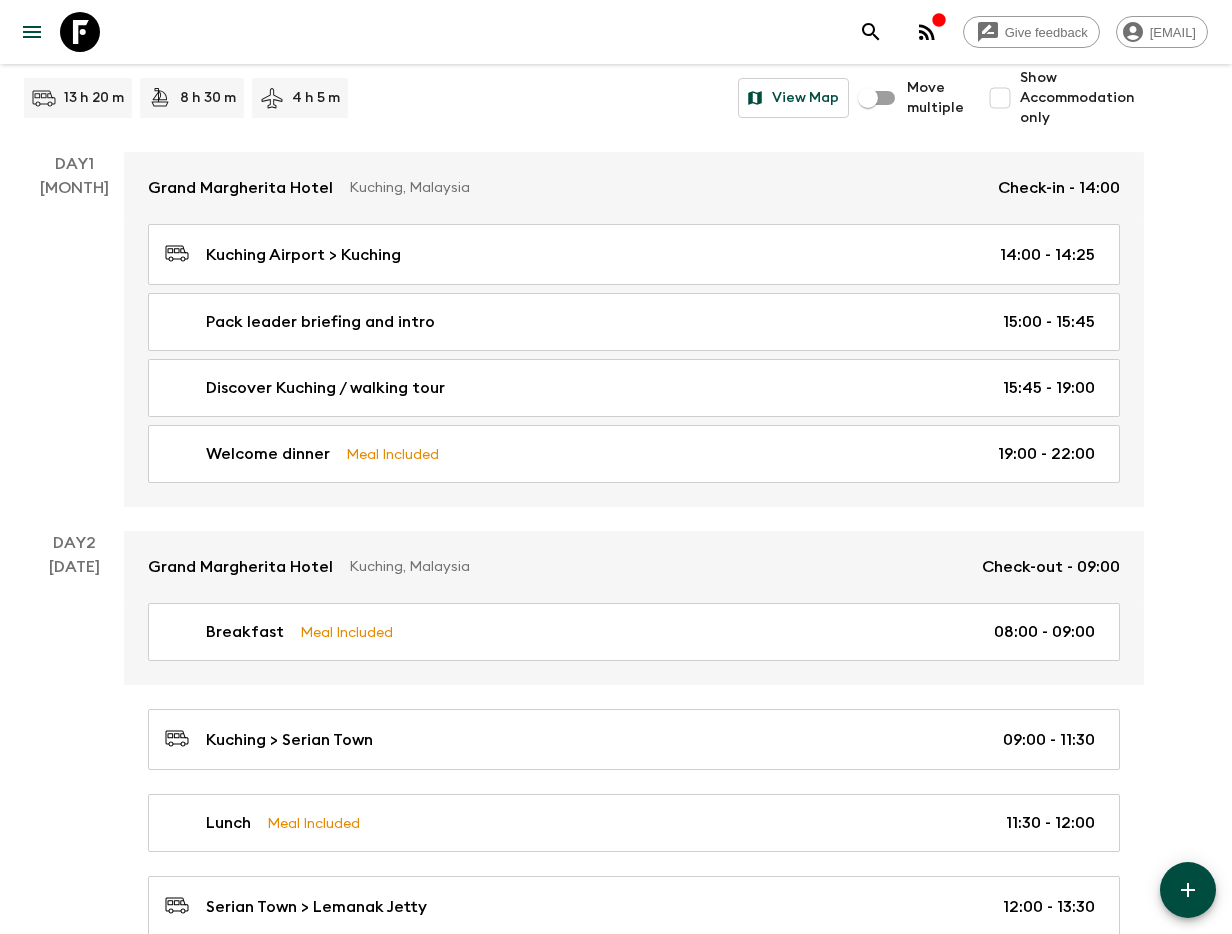 scroll, scrollTop: 0, scrollLeft: 0, axis: both 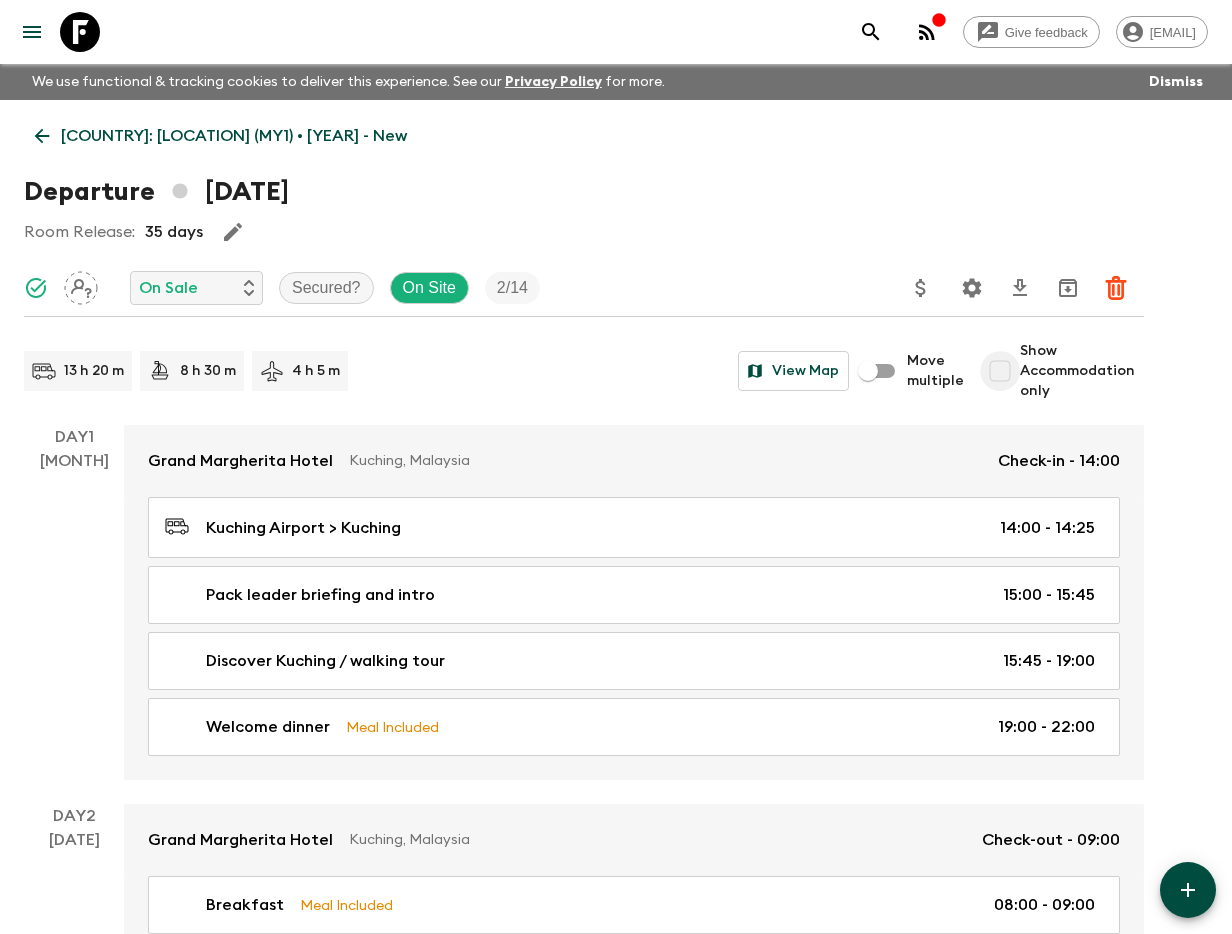 drag, startPoint x: 1007, startPoint y: 374, endPoint x: 739, endPoint y: 395, distance: 268.8215 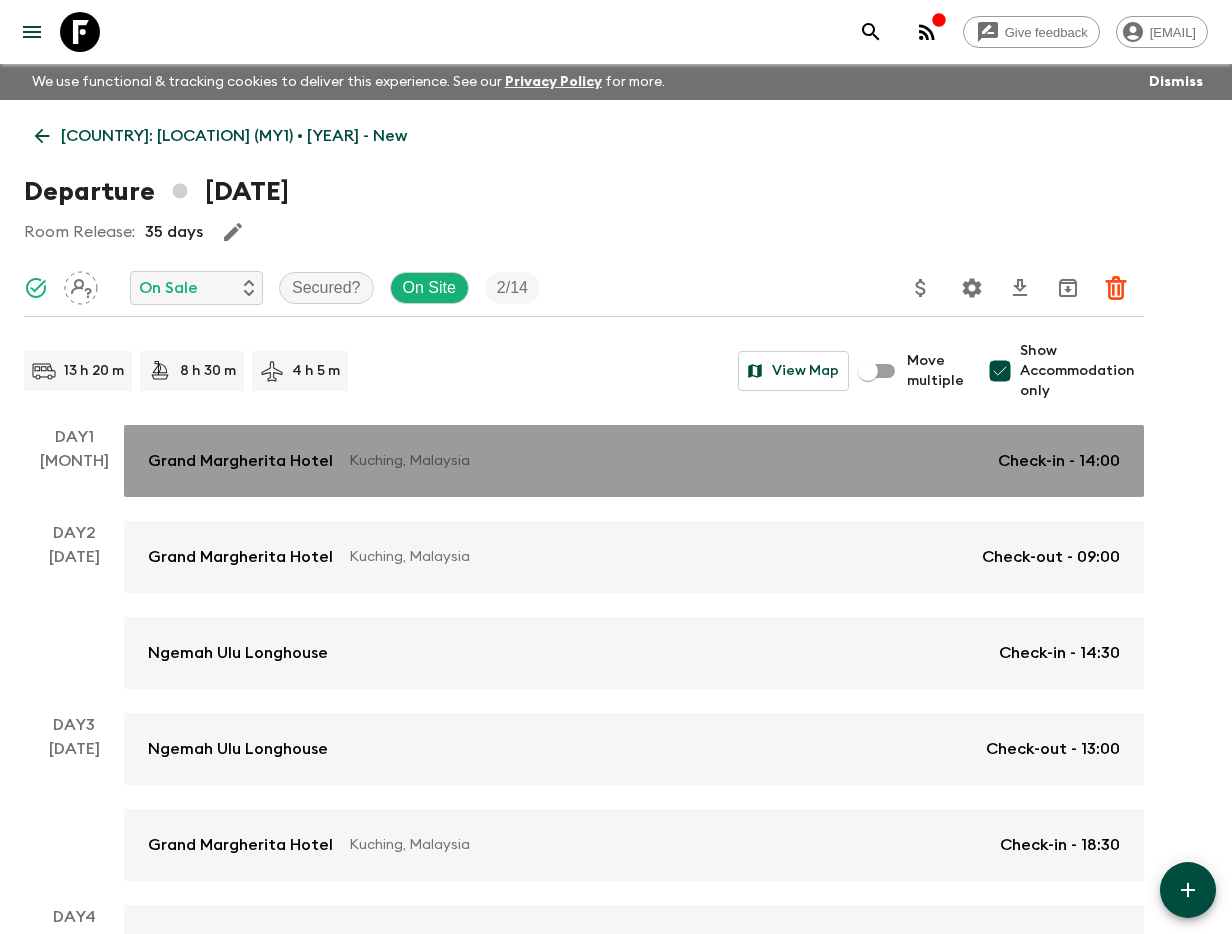 click on "[HOTEL NAME] Check-in - [TIME]" at bounding box center [634, 461] 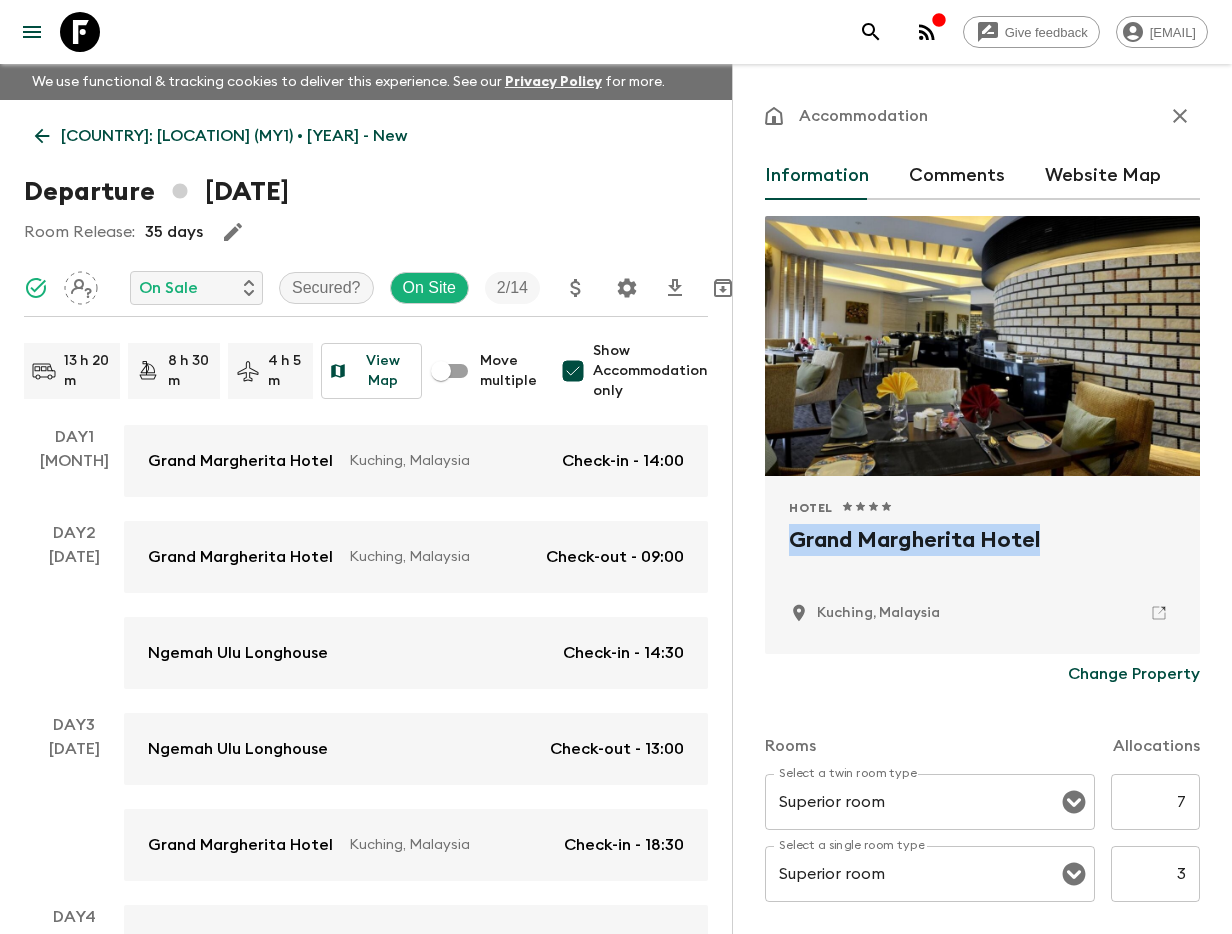 drag, startPoint x: 781, startPoint y: 540, endPoint x: 1074, endPoint y: 554, distance: 293.3343 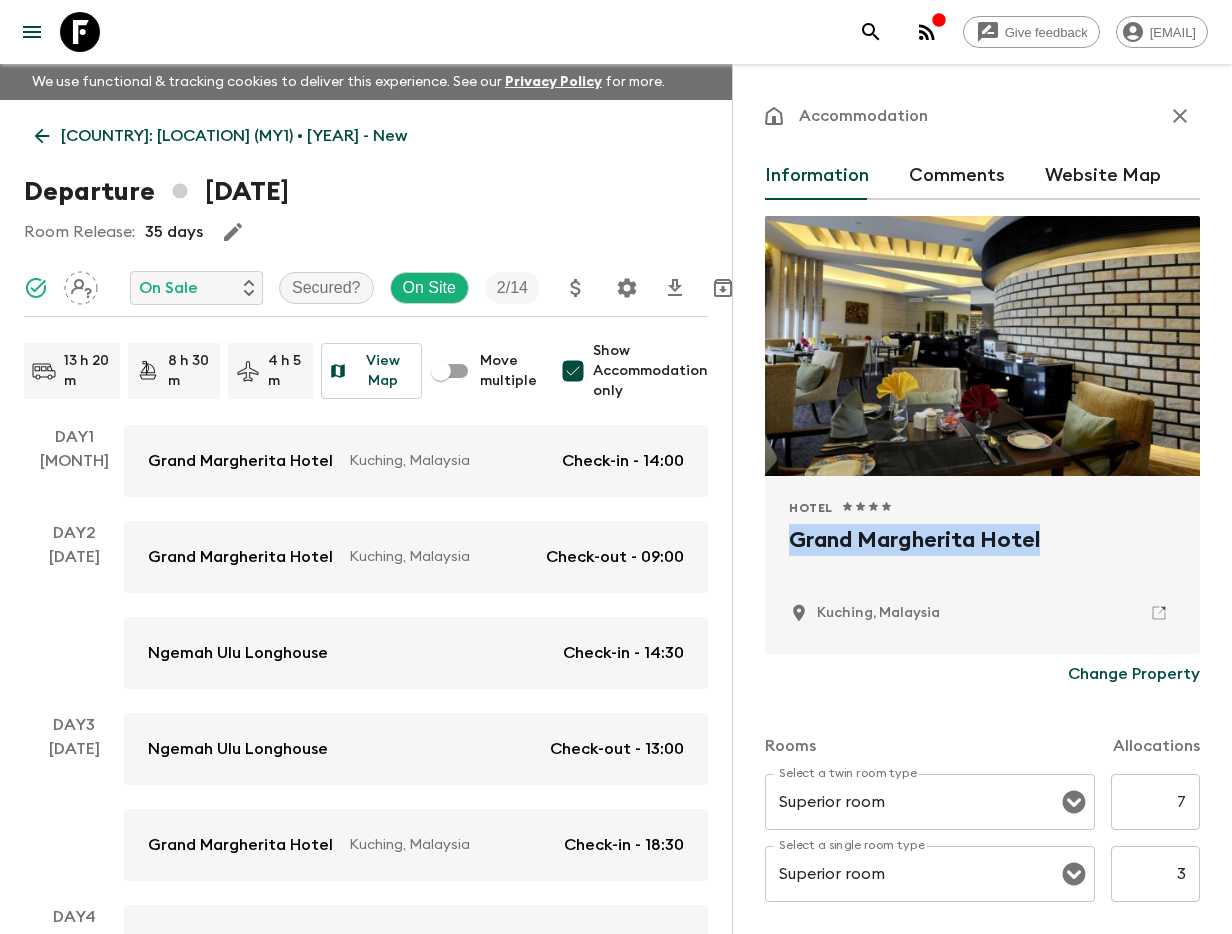 click on "Hotel 1 Star 2 Stars 3 Stars 4 Stars 5 Stars [HOTEL NAME] [LOCATION], [COUNTRY]" at bounding box center (982, 565) 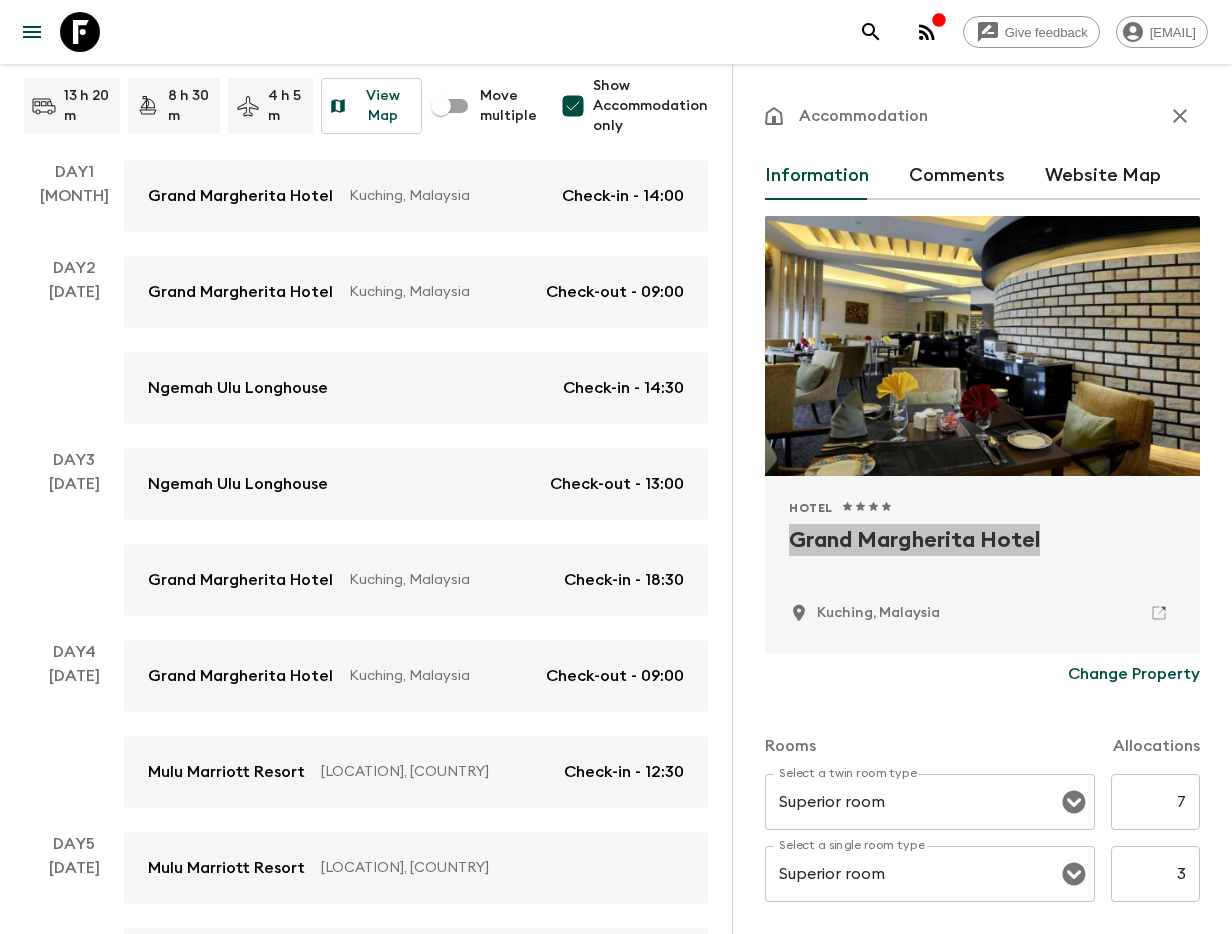 scroll, scrollTop: 261, scrollLeft: 0, axis: vertical 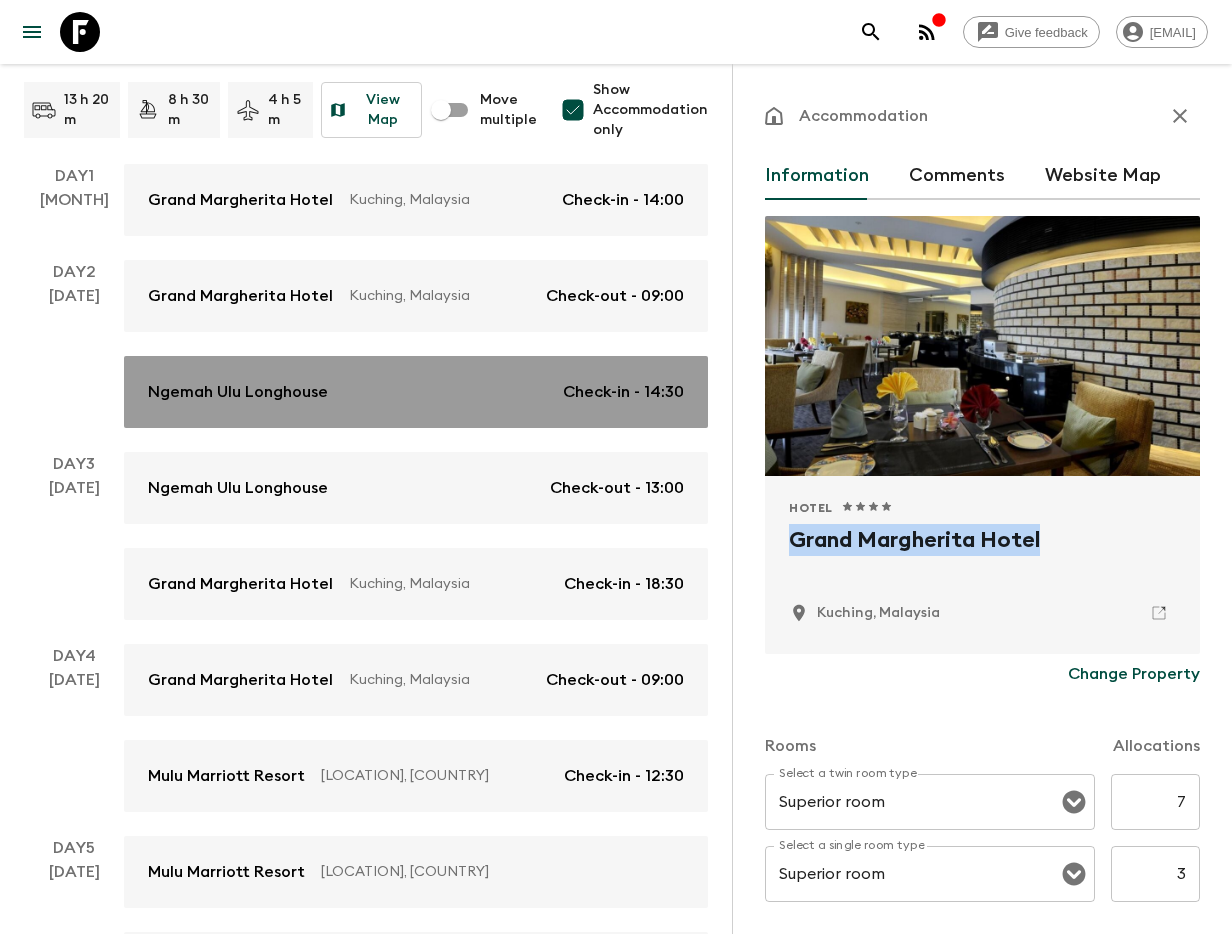 click on "Ngemah Ulu Longhouse" at bounding box center (238, 392) 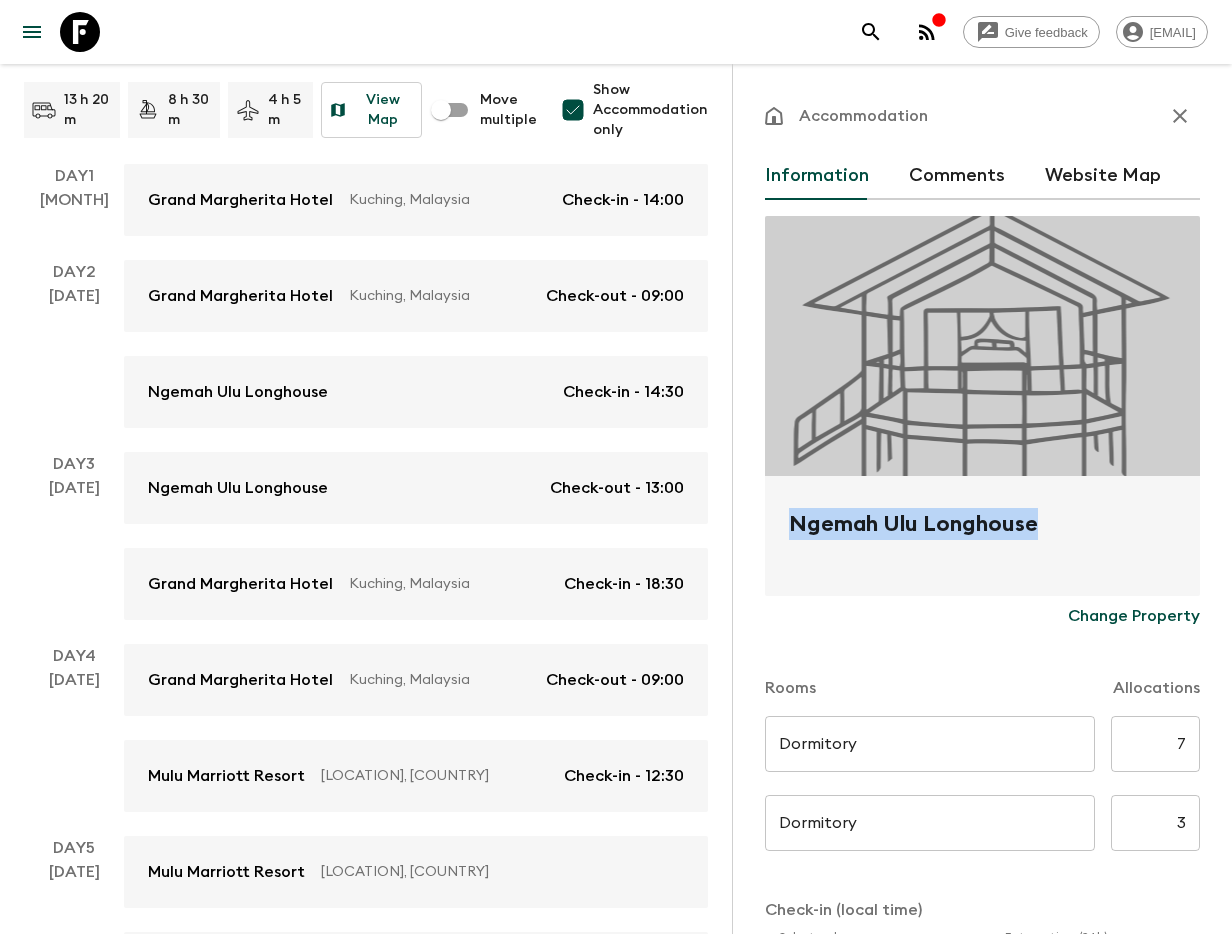 drag, startPoint x: 783, startPoint y: 514, endPoint x: 1078, endPoint y: 535, distance: 295.74652 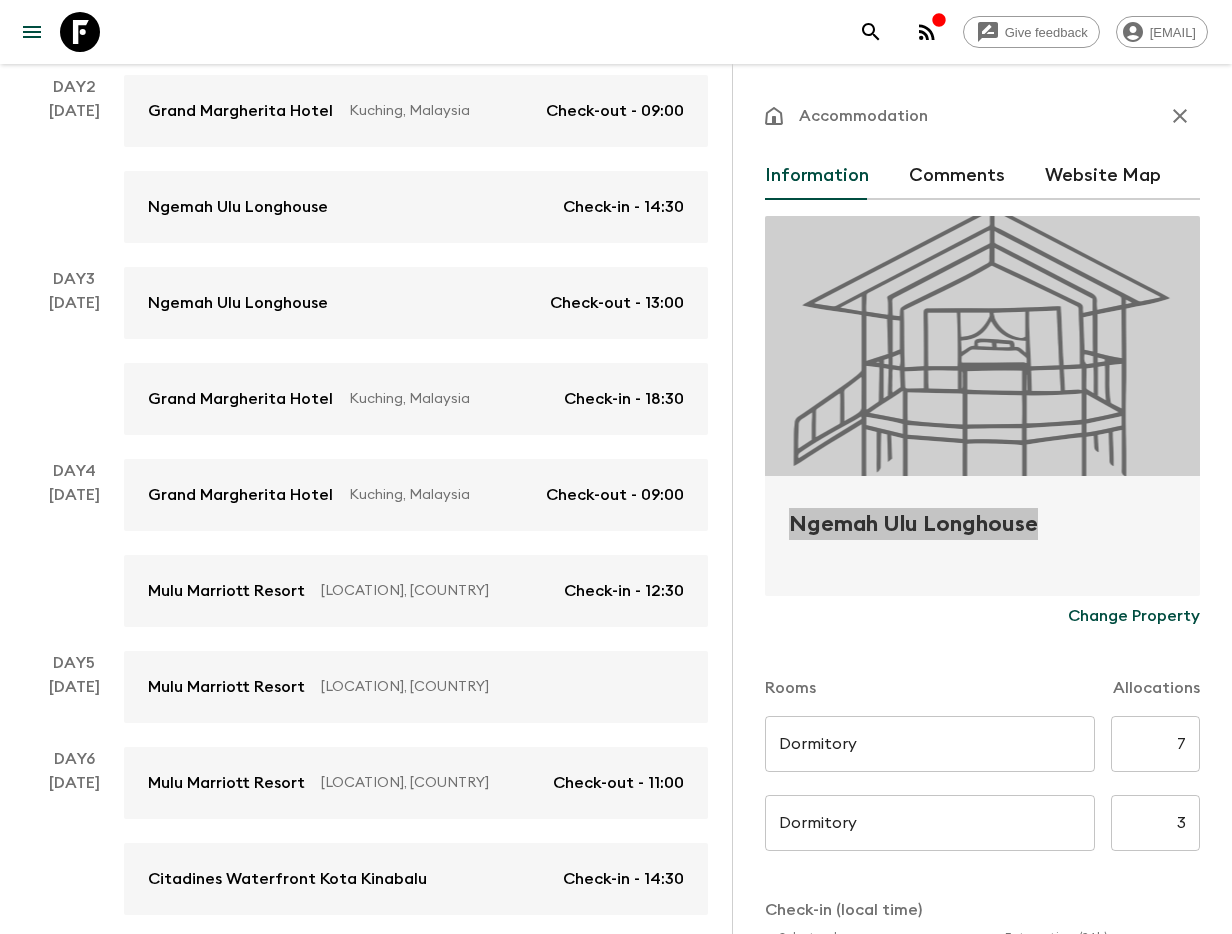scroll, scrollTop: 445, scrollLeft: 0, axis: vertical 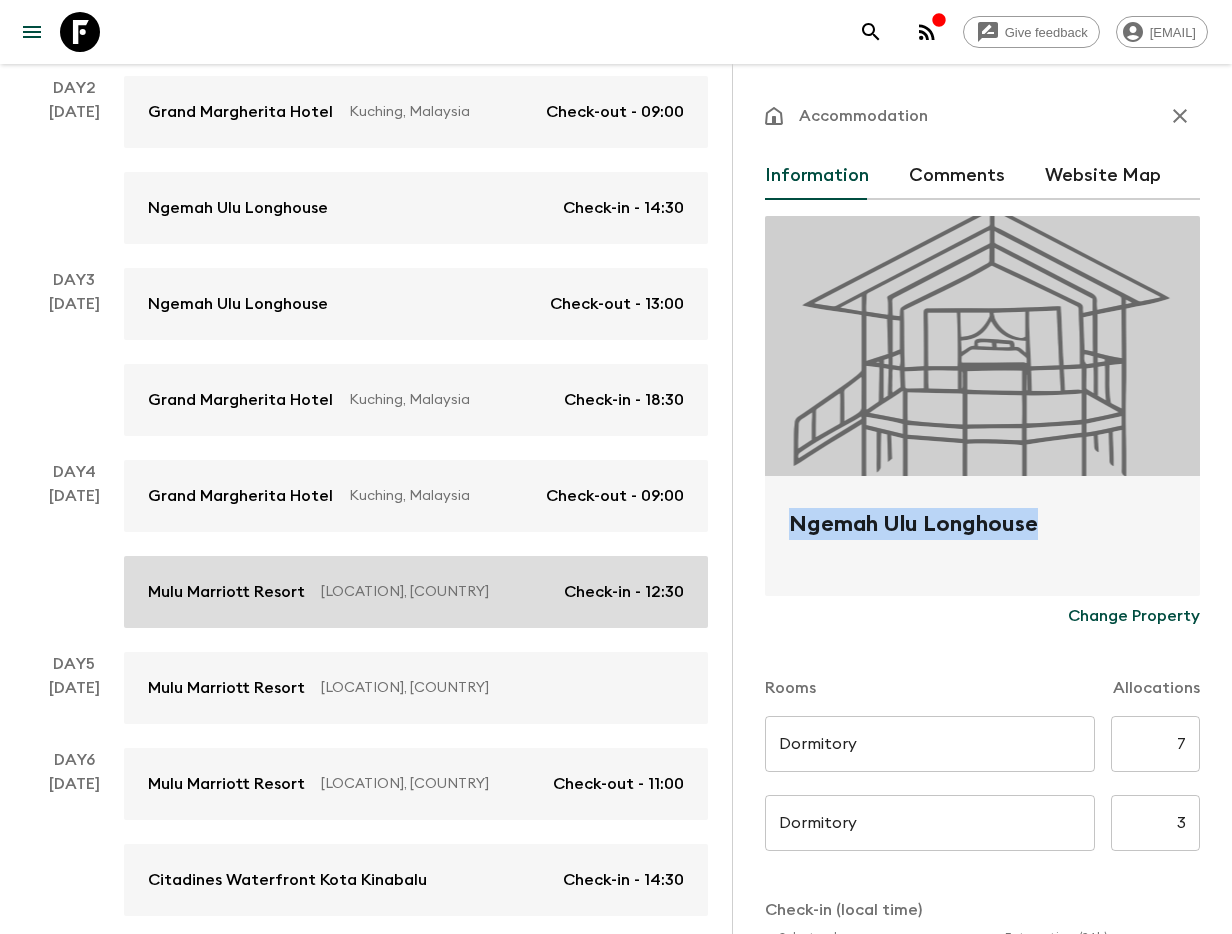 click on "Mulu Marriott Resort" at bounding box center (226, 592) 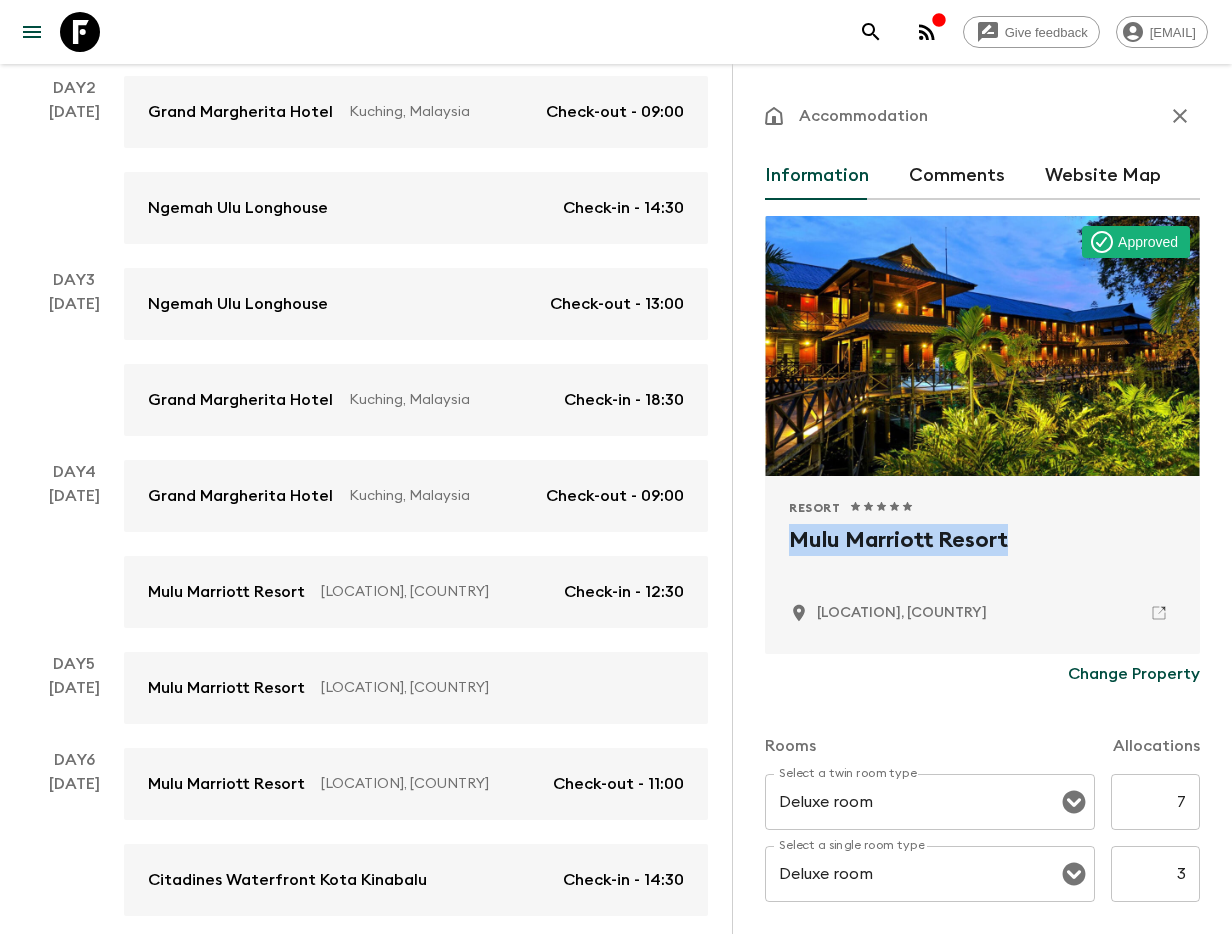 drag, startPoint x: 783, startPoint y: 545, endPoint x: 1045, endPoint y: 549, distance: 262.03052 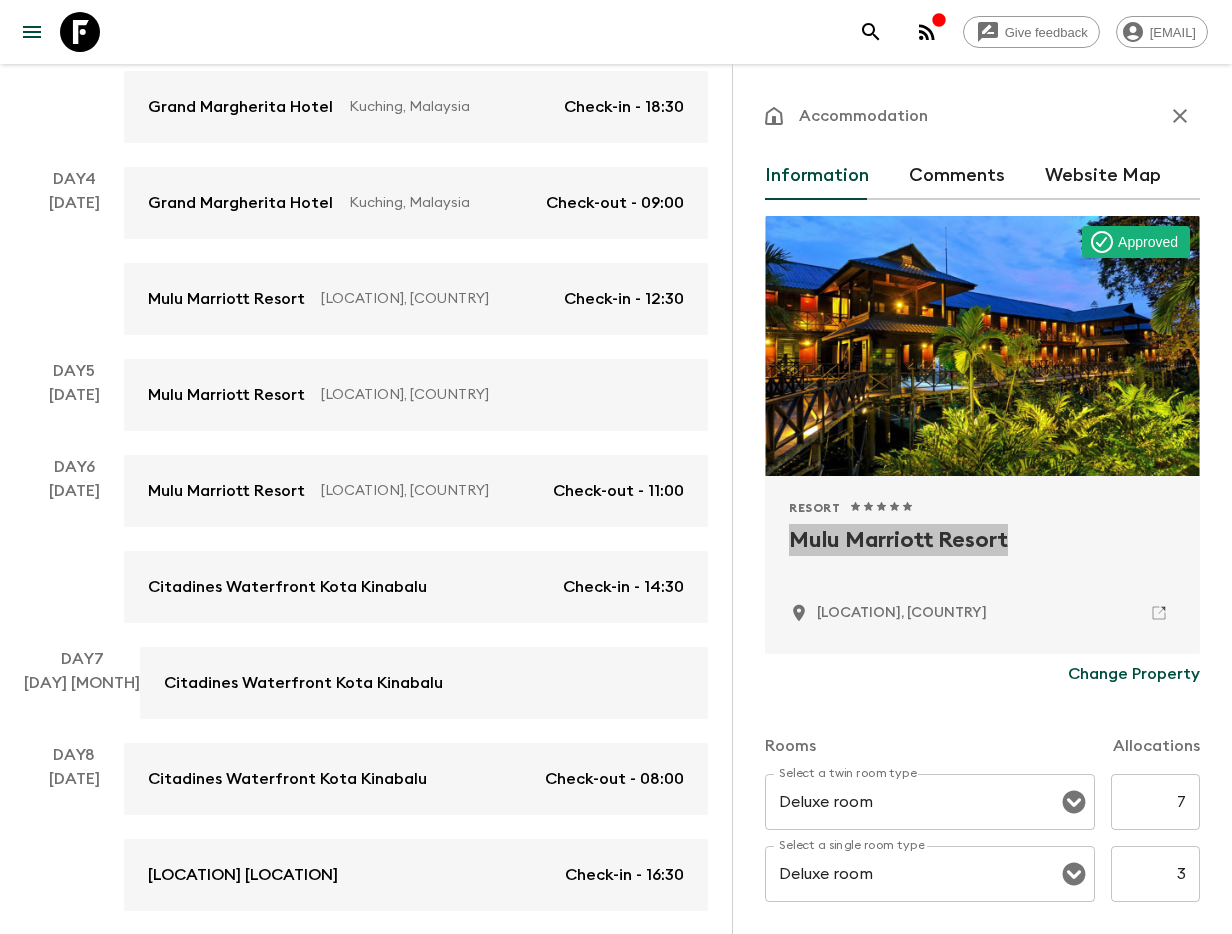 scroll, scrollTop: 746, scrollLeft: 0, axis: vertical 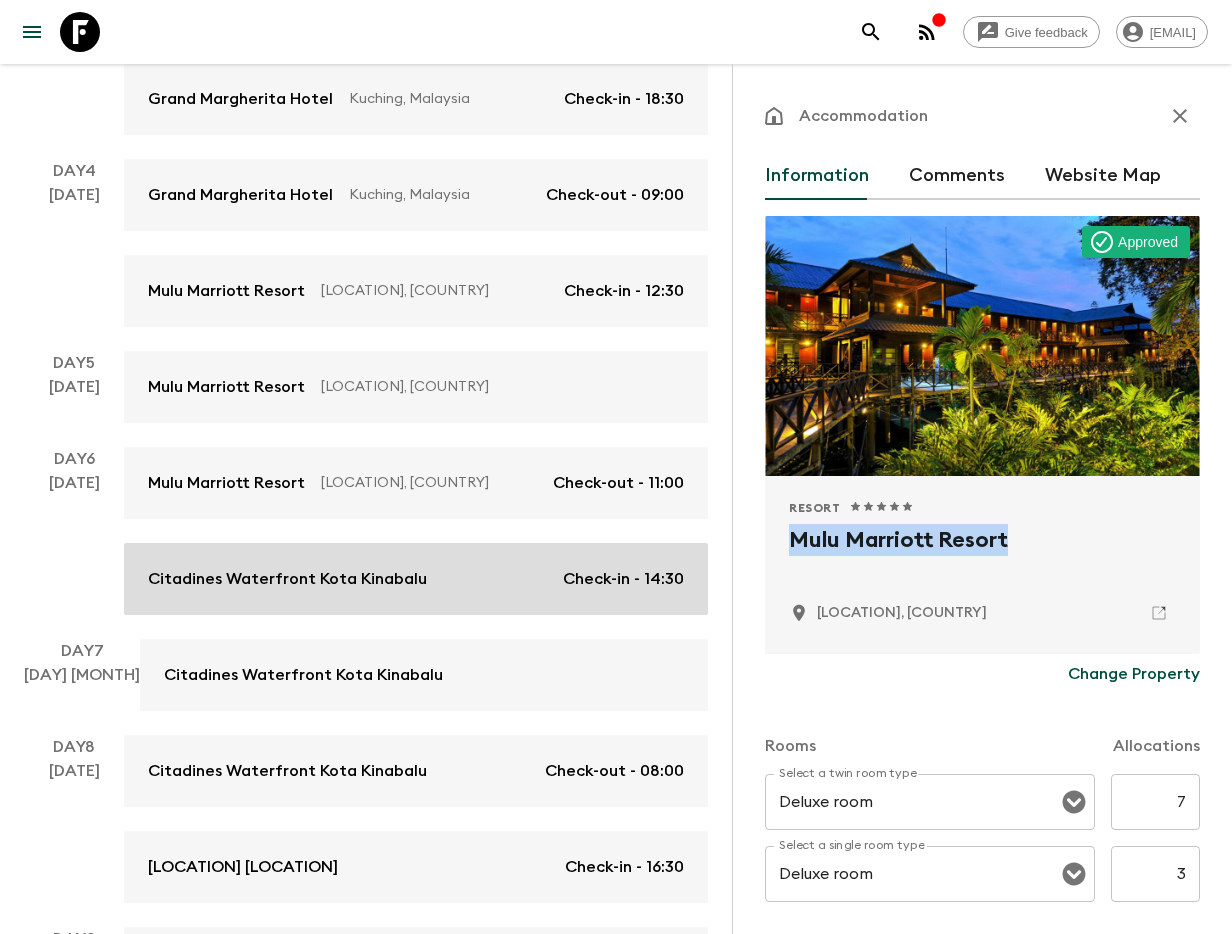click on "Citadines Waterfront Kota Kinabalu" at bounding box center [287, 579] 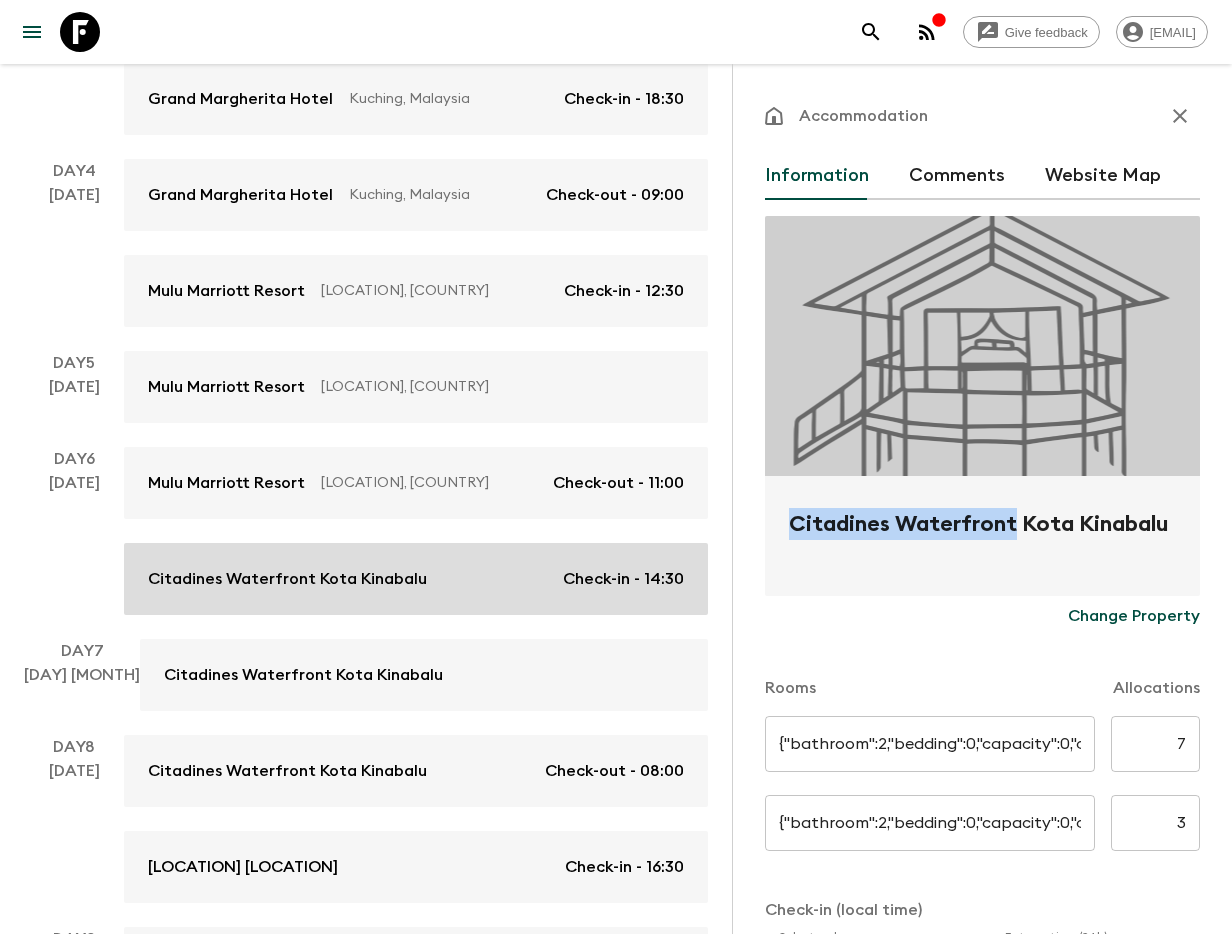 type on "[ROOM TYPE]" 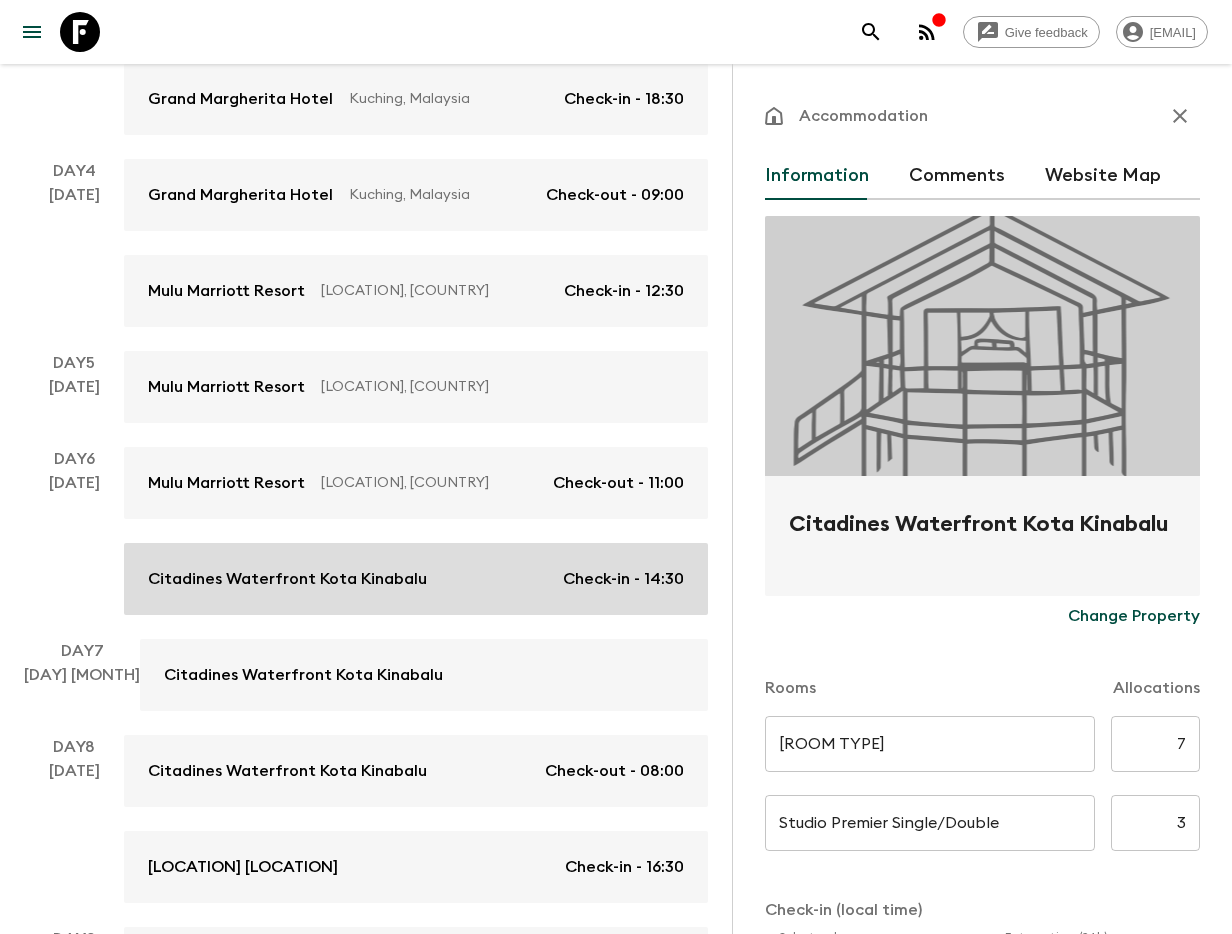 type on "Day 6" 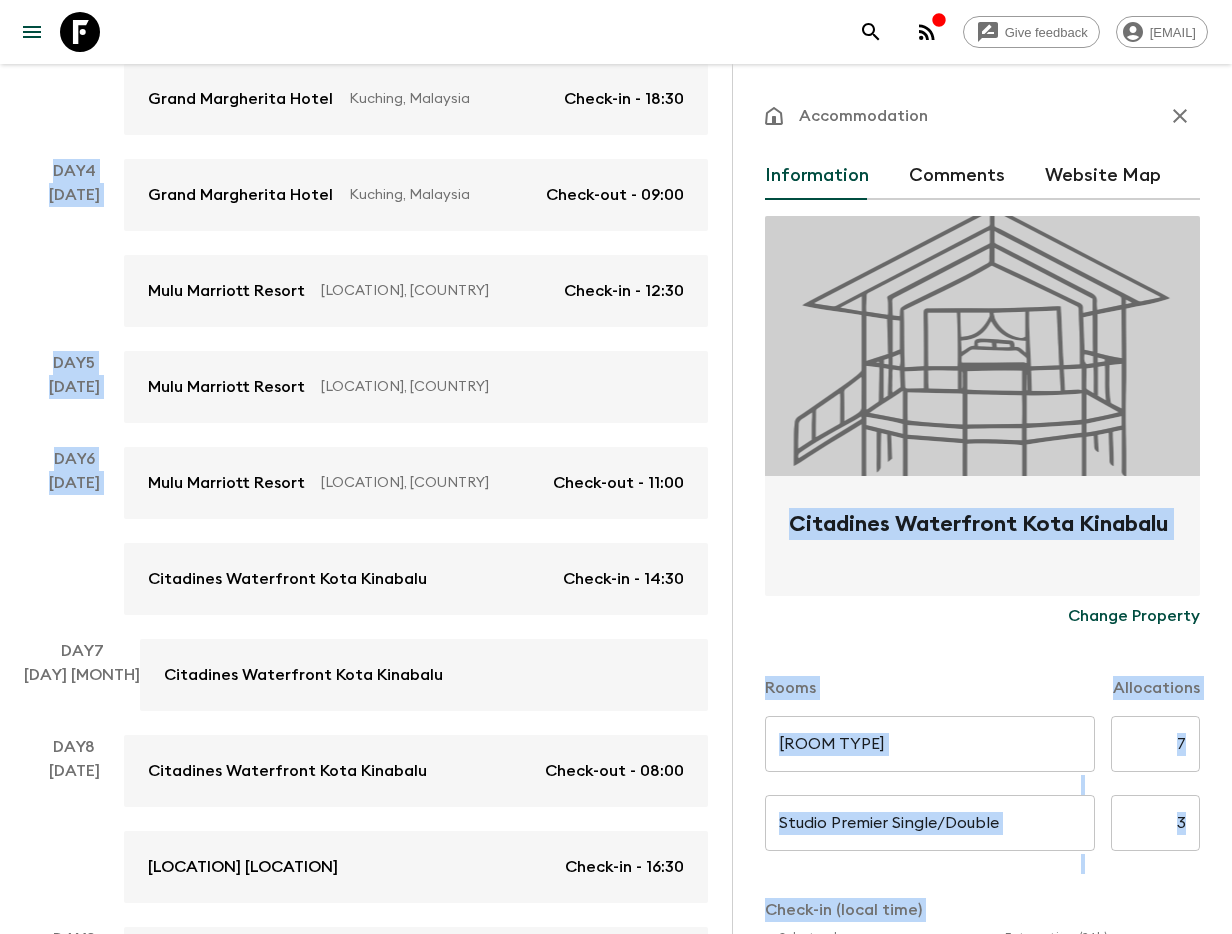 drag, startPoint x: 762, startPoint y: 522, endPoint x: 1217, endPoint y: 522, distance: 455 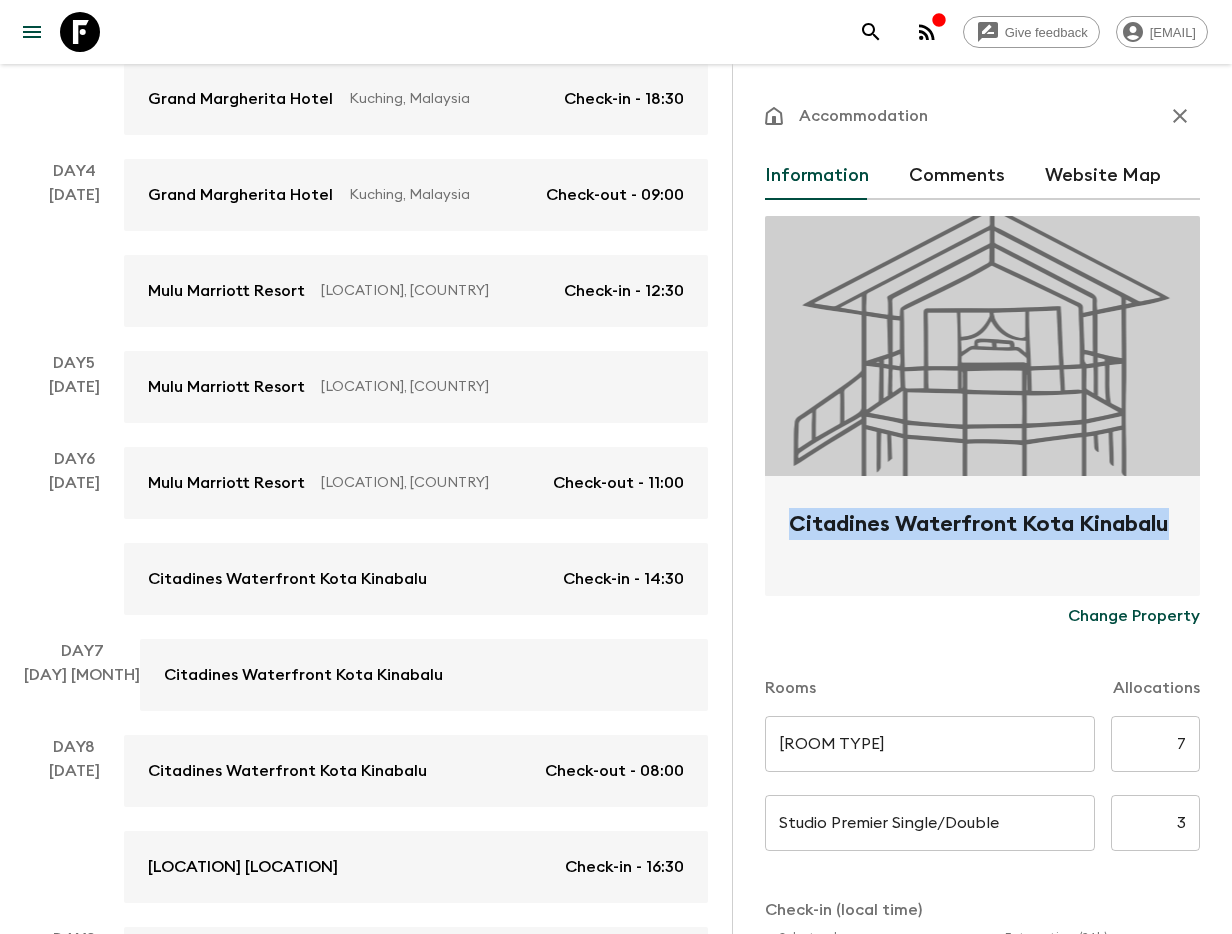 copy on "Citadines Waterfront Kota Kinabalu" 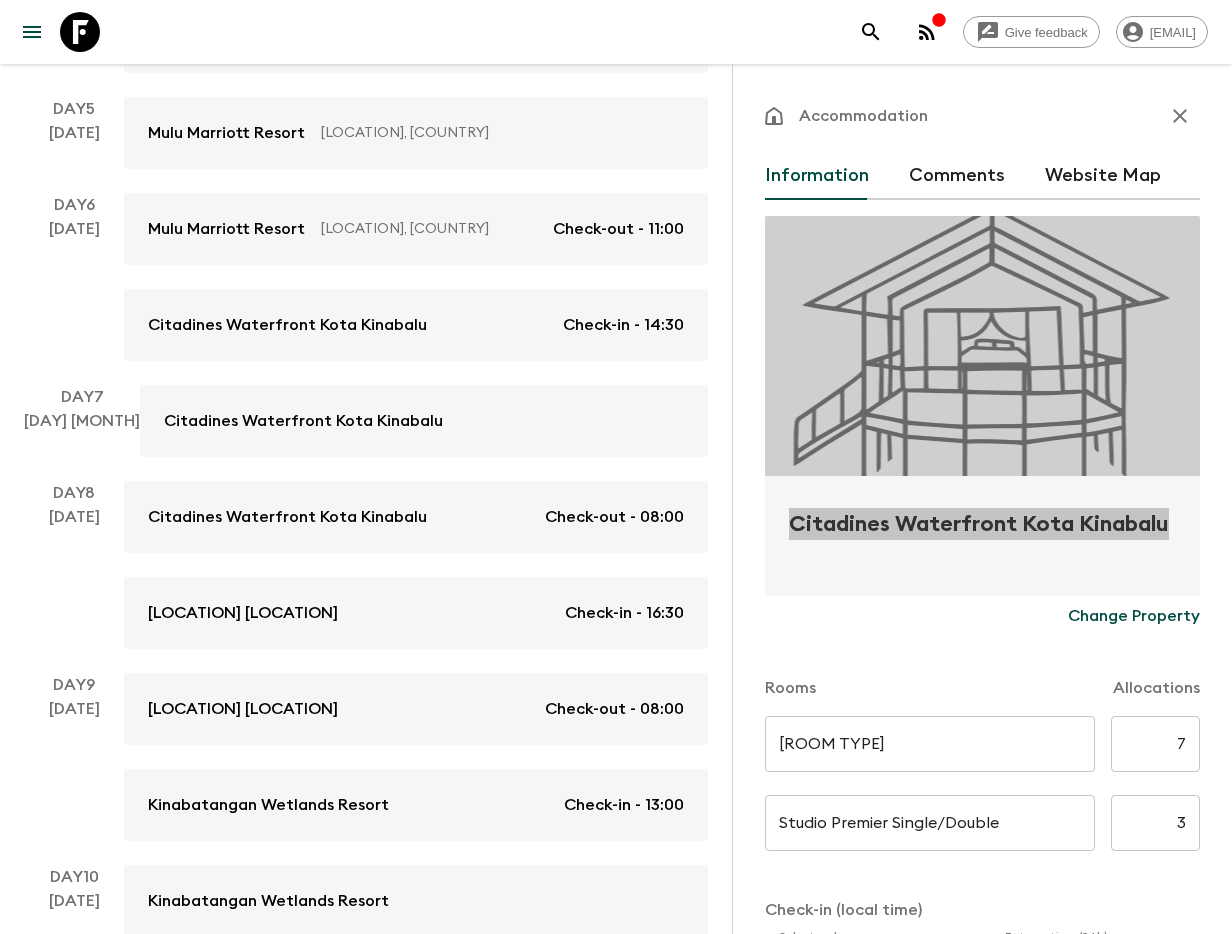 scroll, scrollTop: 1002, scrollLeft: 0, axis: vertical 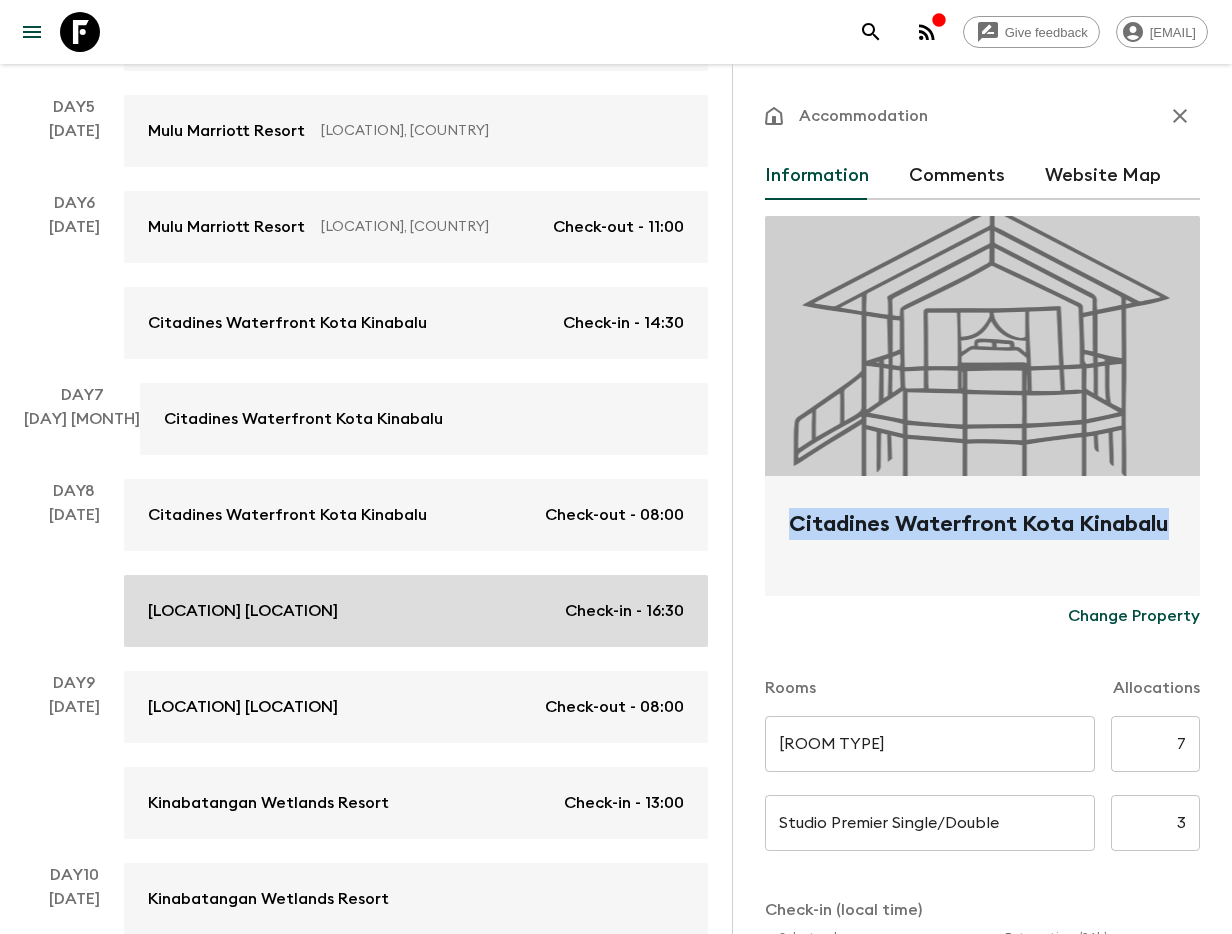 click on "[LOCATION] [LOCATION]" at bounding box center [243, 611] 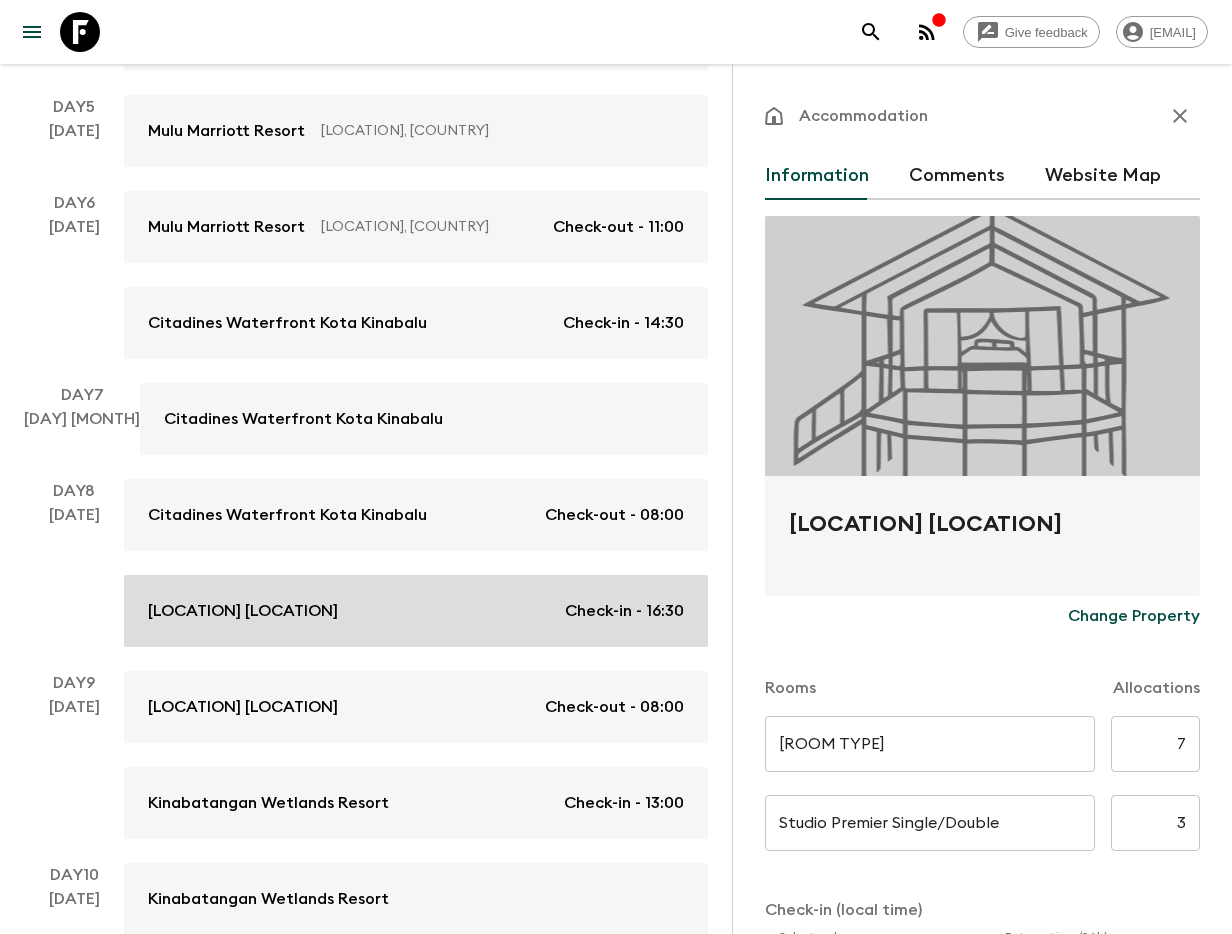 type on "Deluxe Twin Chalet" 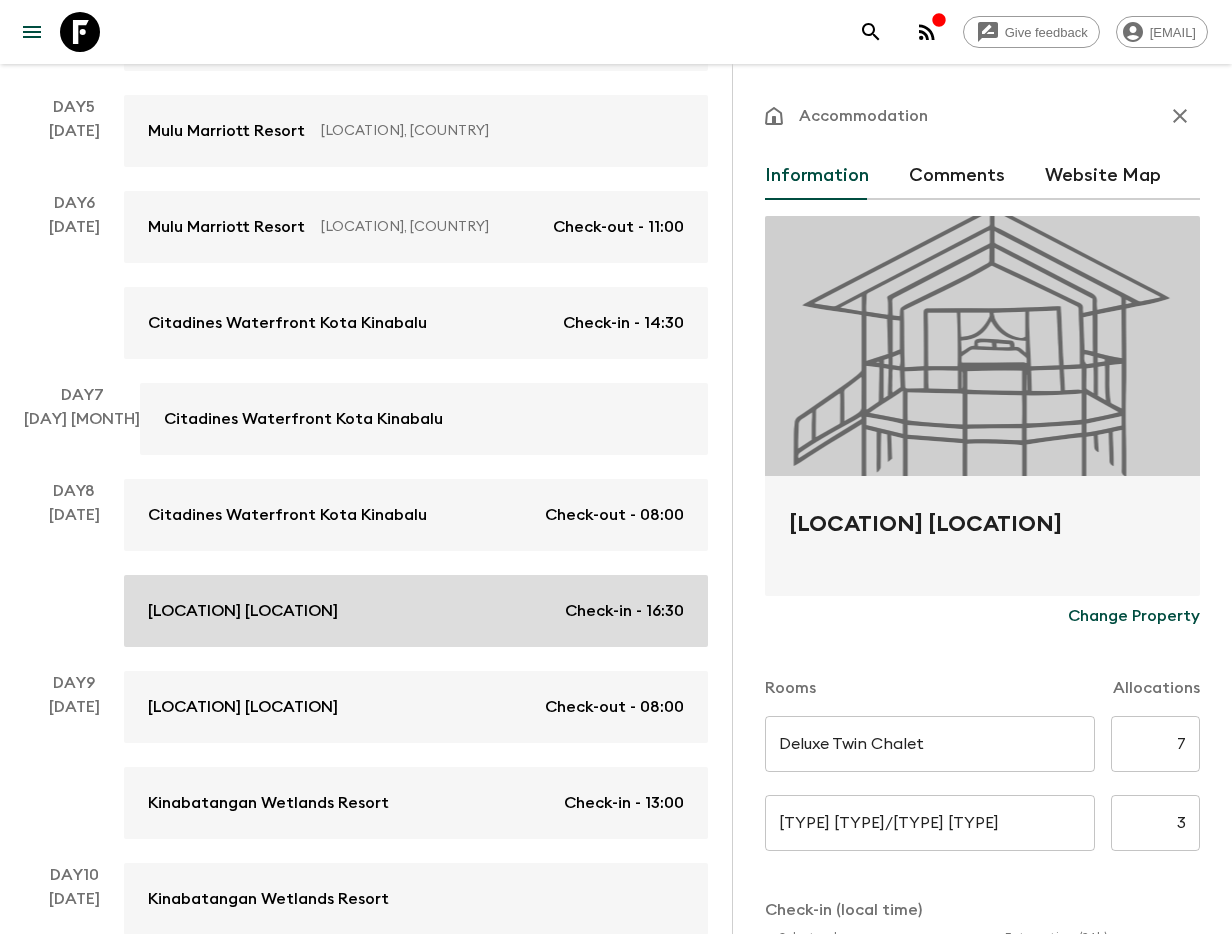 type on "Day 8" 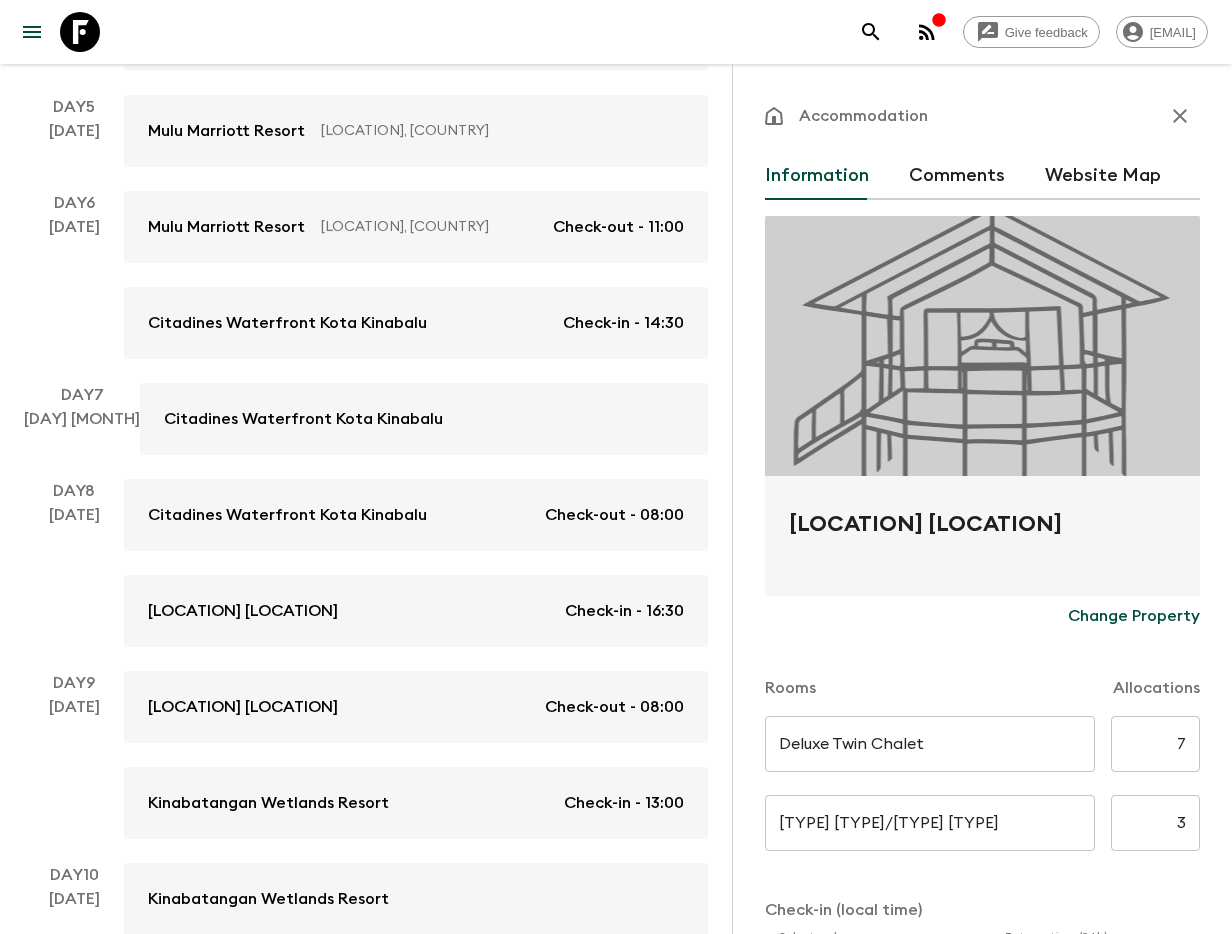 drag, startPoint x: 778, startPoint y: 526, endPoint x: 1161, endPoint y: 531, distance: 383.03262 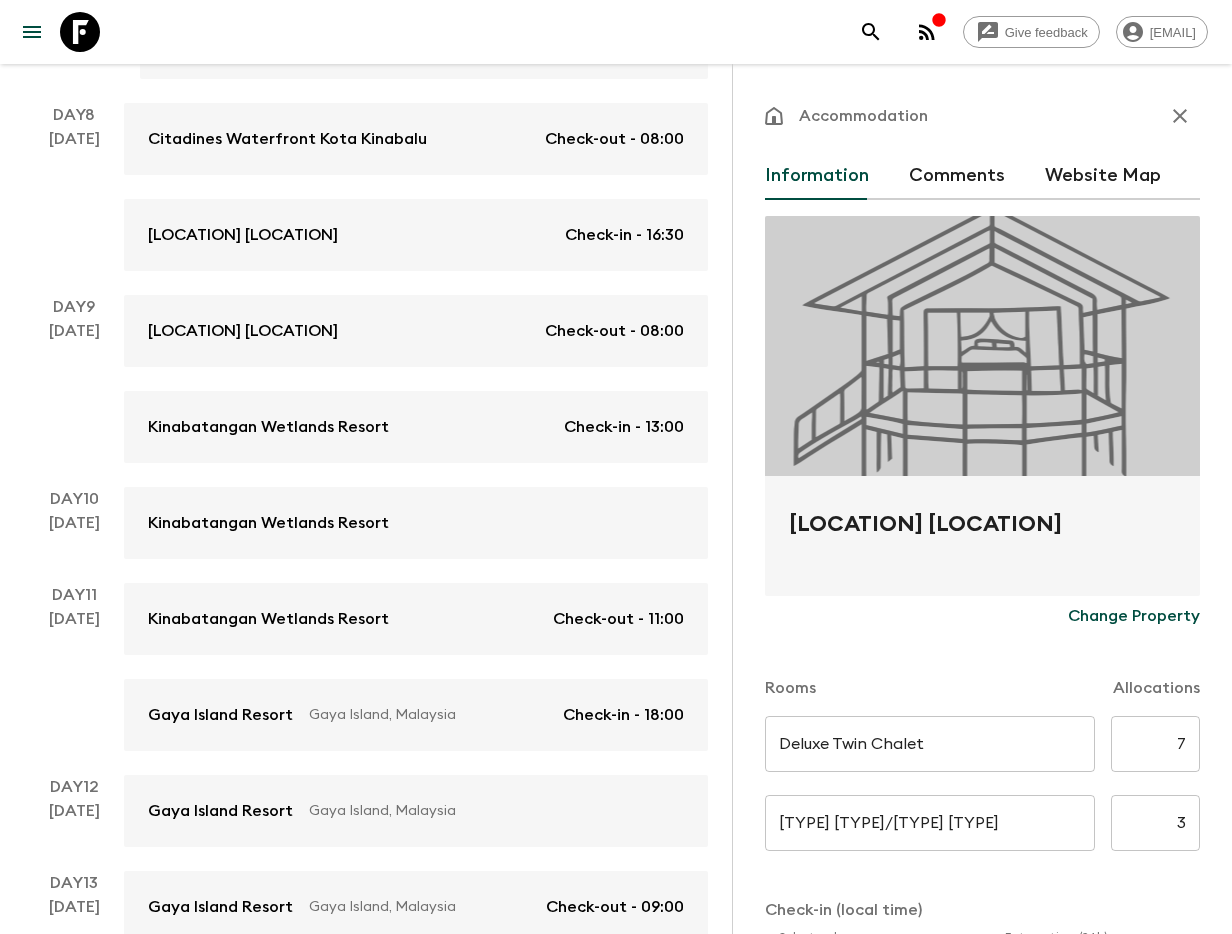 scroll, scrollTop: 1379, scrollLeft: 0, axis: vertical 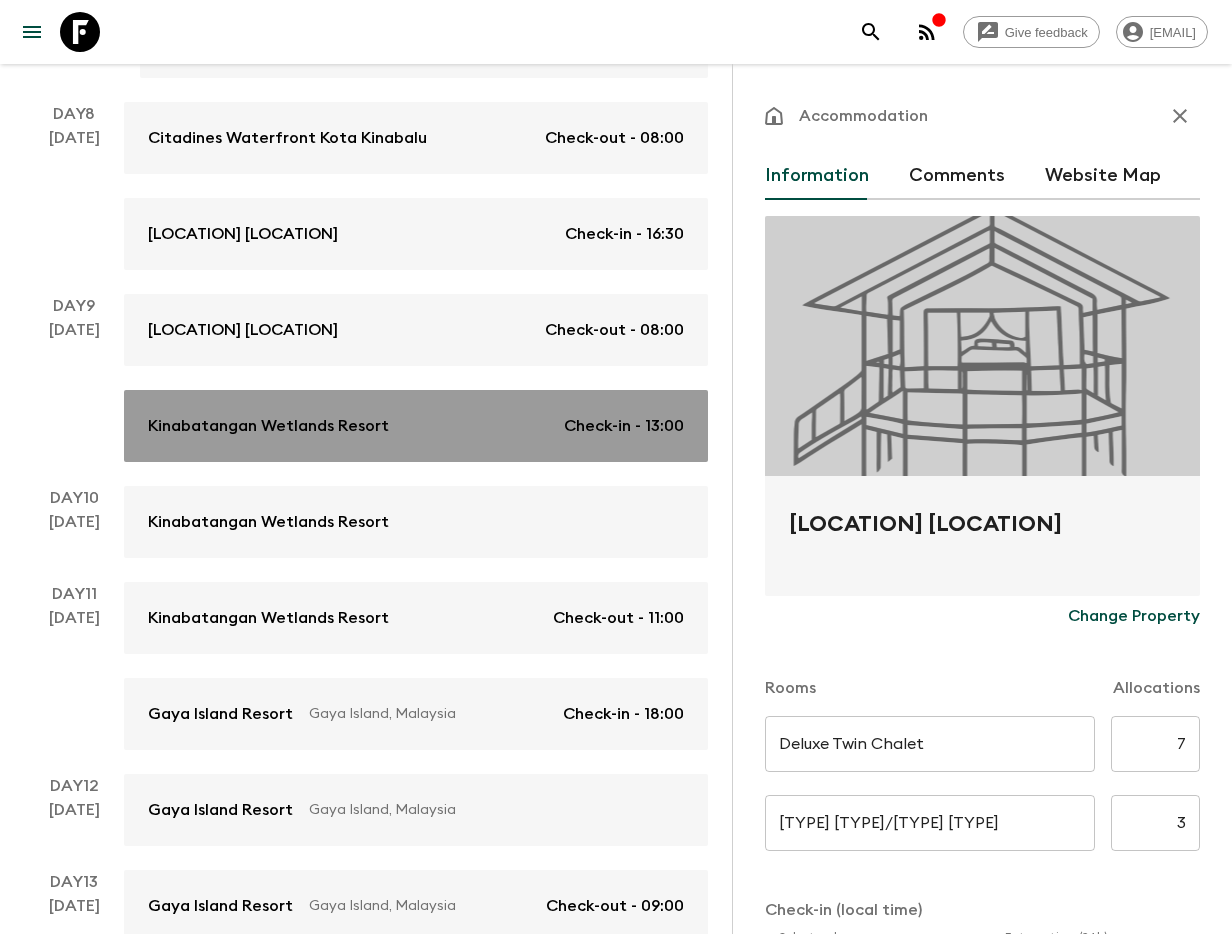 click on "[LOCATION] [LOCATION] Check-in - [TIME]" at bounding box center [416, 426] 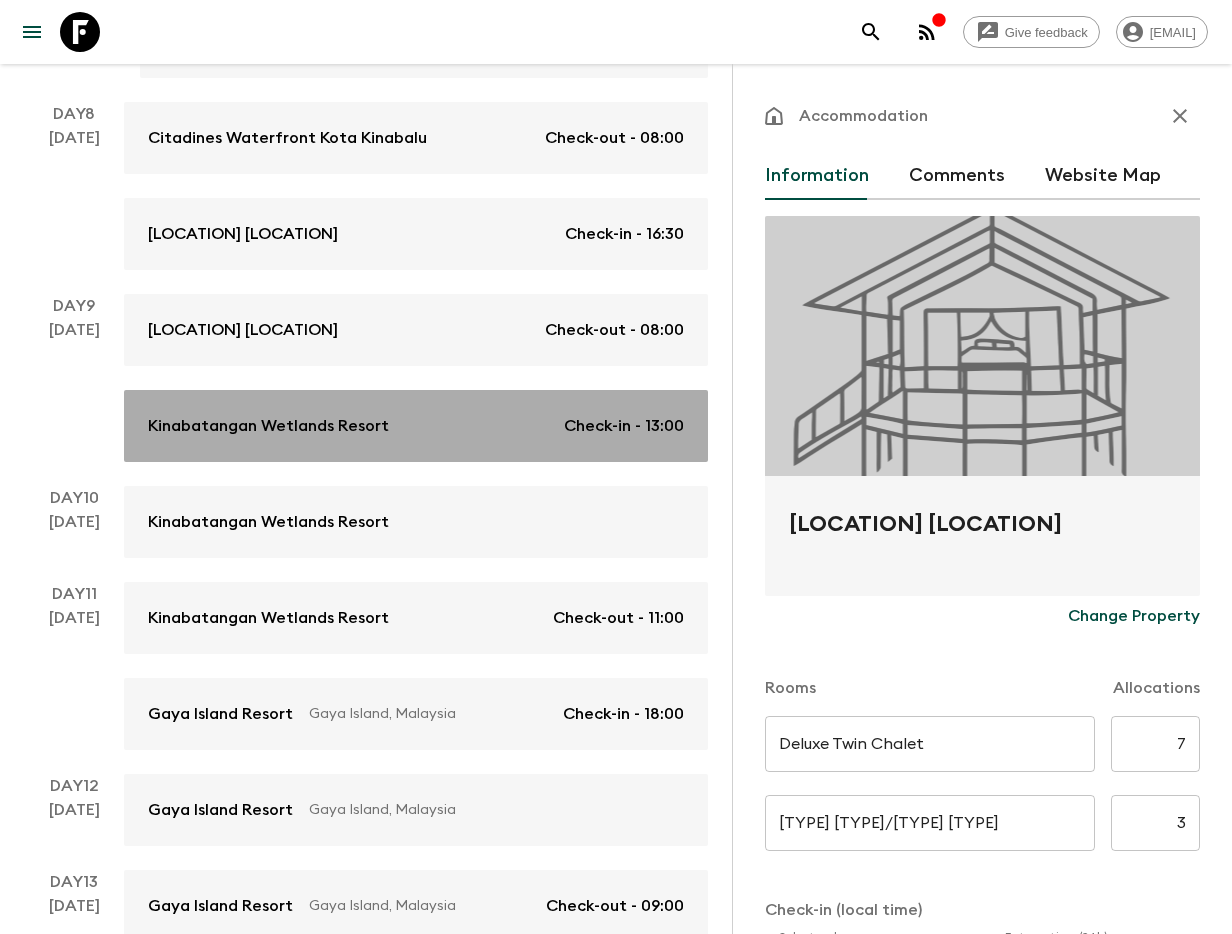 type on "Deluxe Single Chalet" 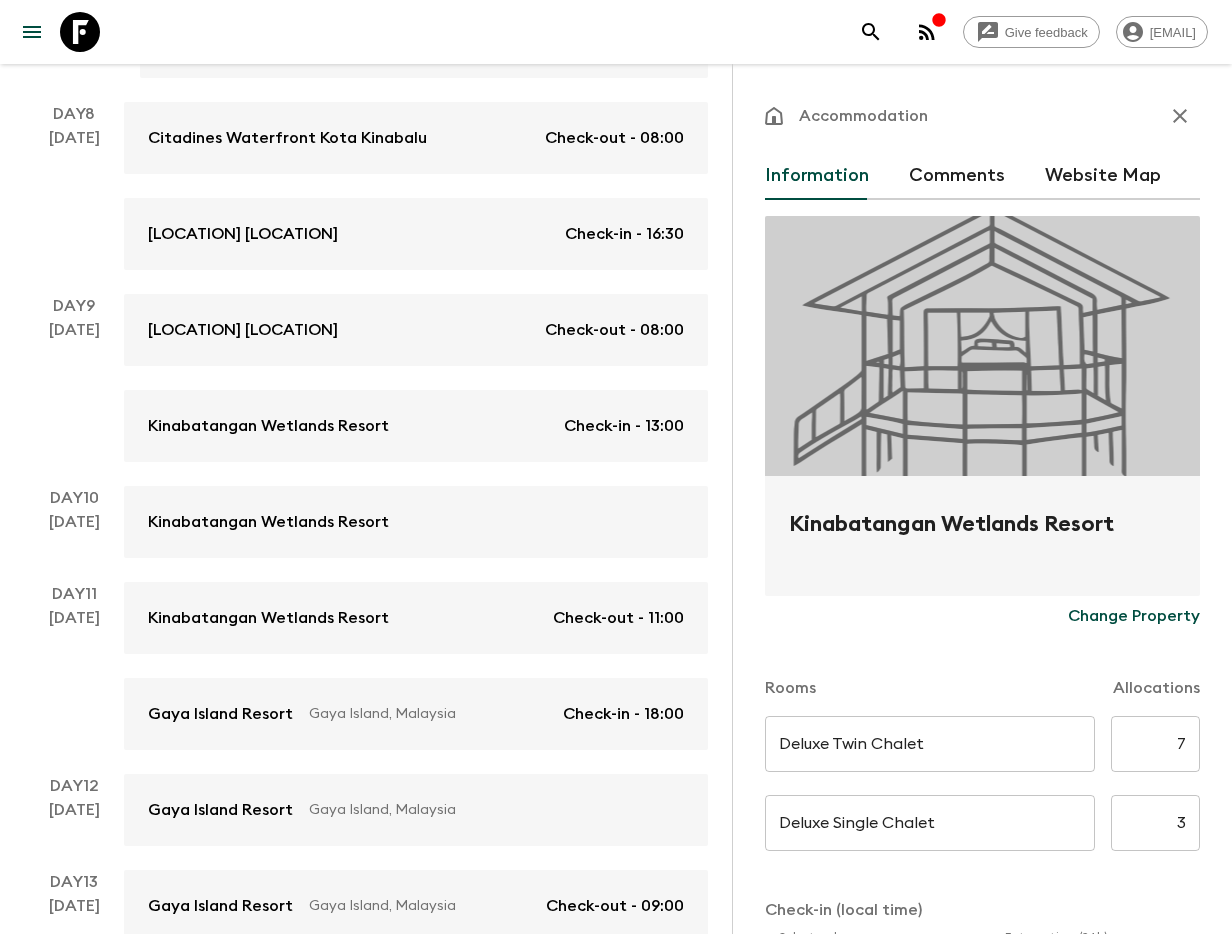 type on "Day 9" 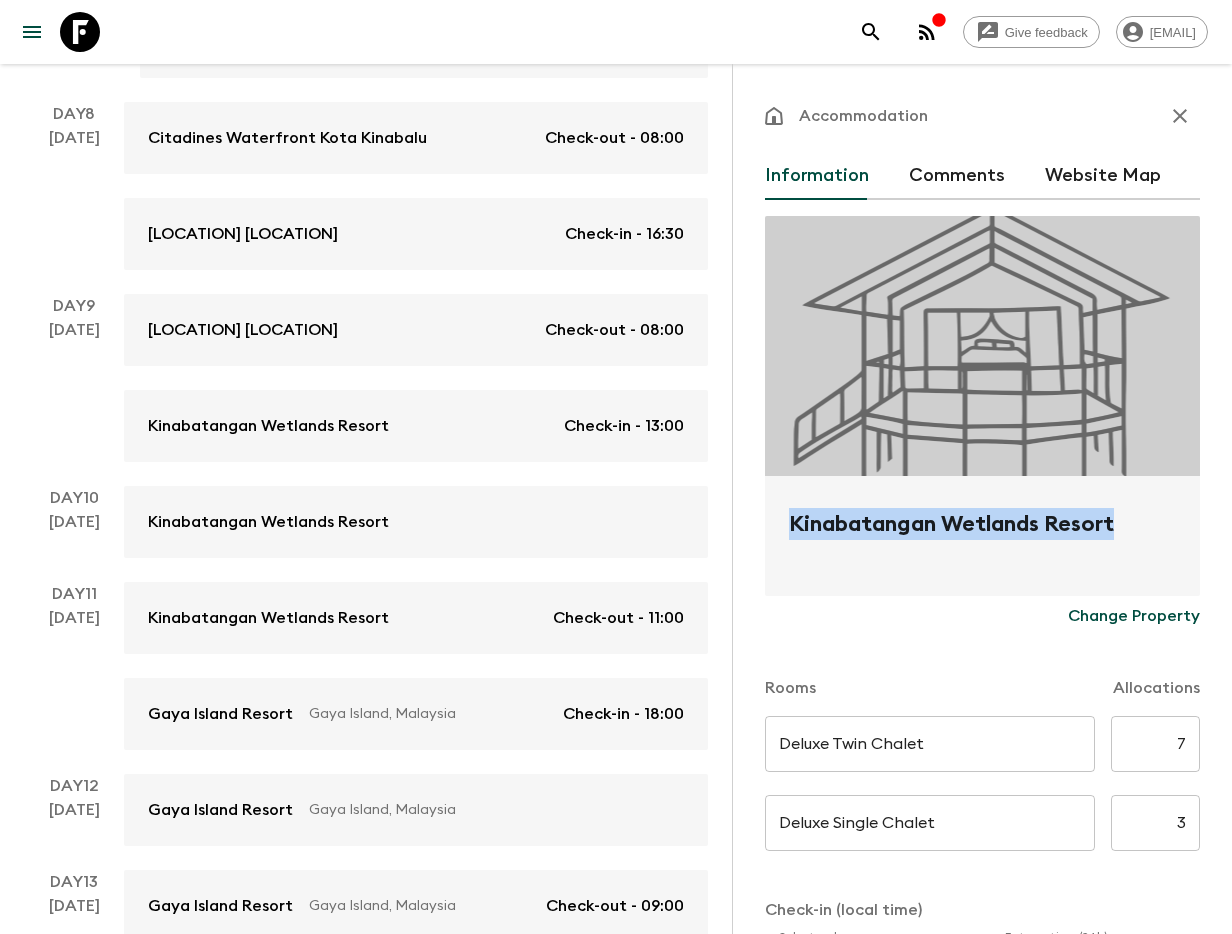 drag, startPoint x: 780, startPoint y: 532, endPoint x: 1122, endPoint y: 531, distance: 342.00146 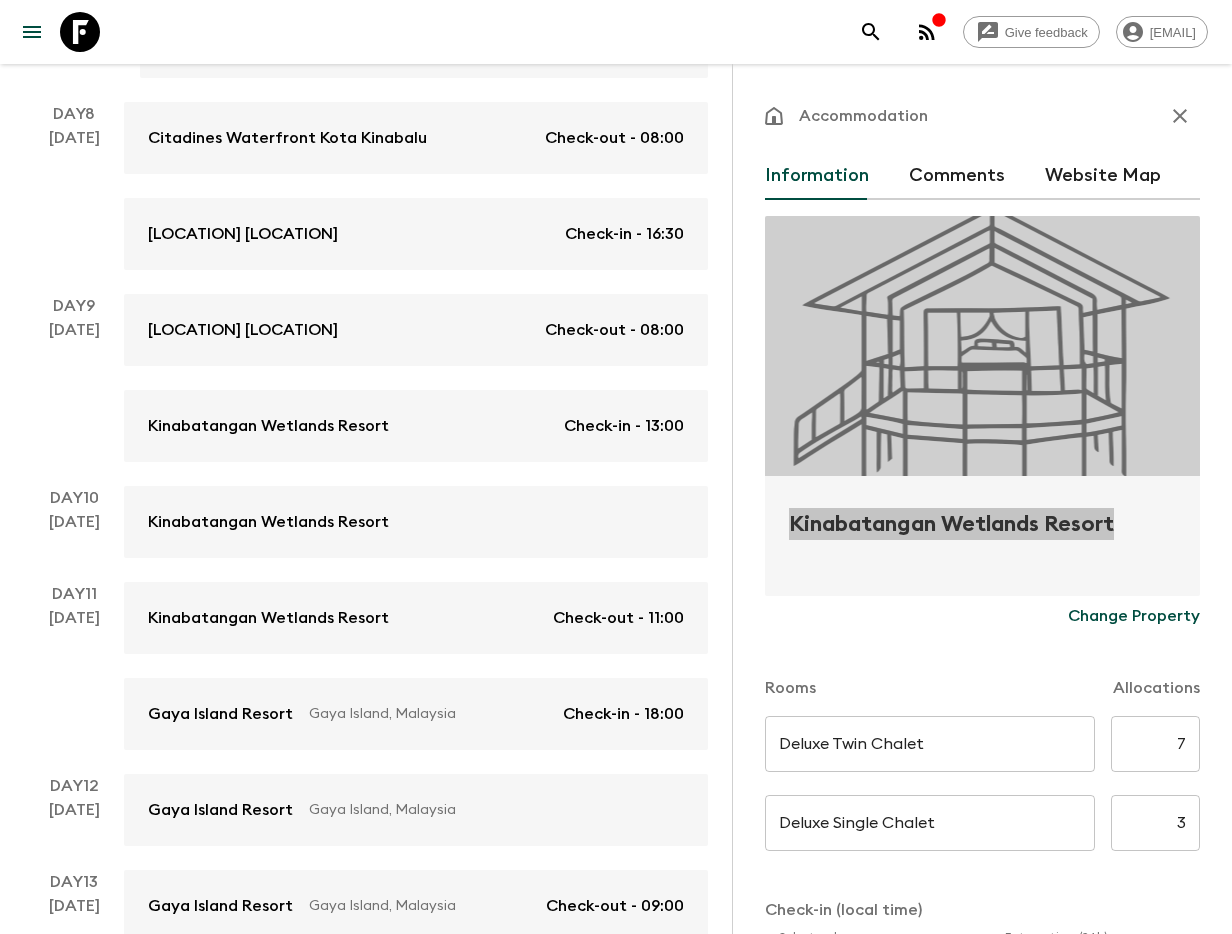 scroll, scrollTop: 1497, scrollLeft: 0, axis: vertical 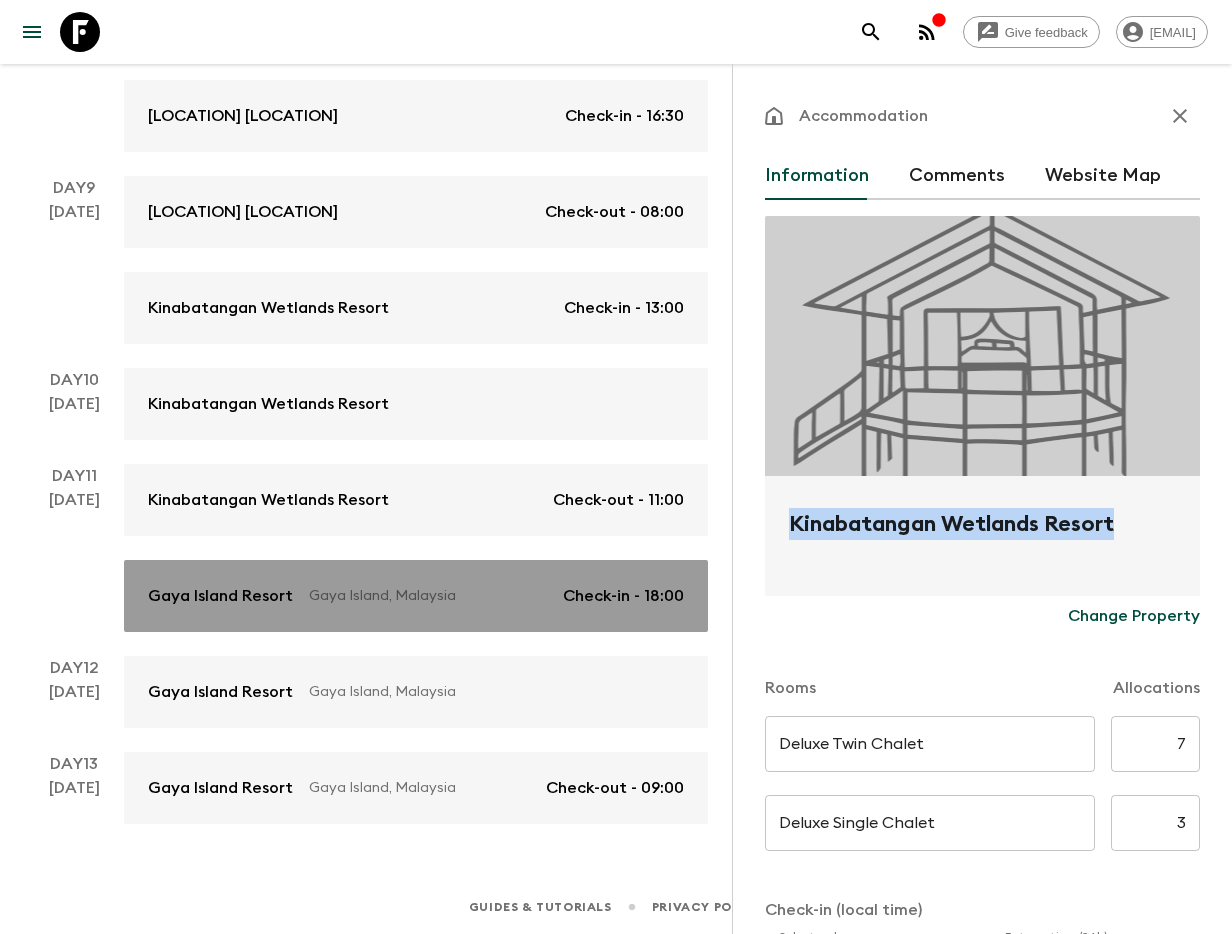 click on "Gaya Island Resort" at bounding box center (220, 596) 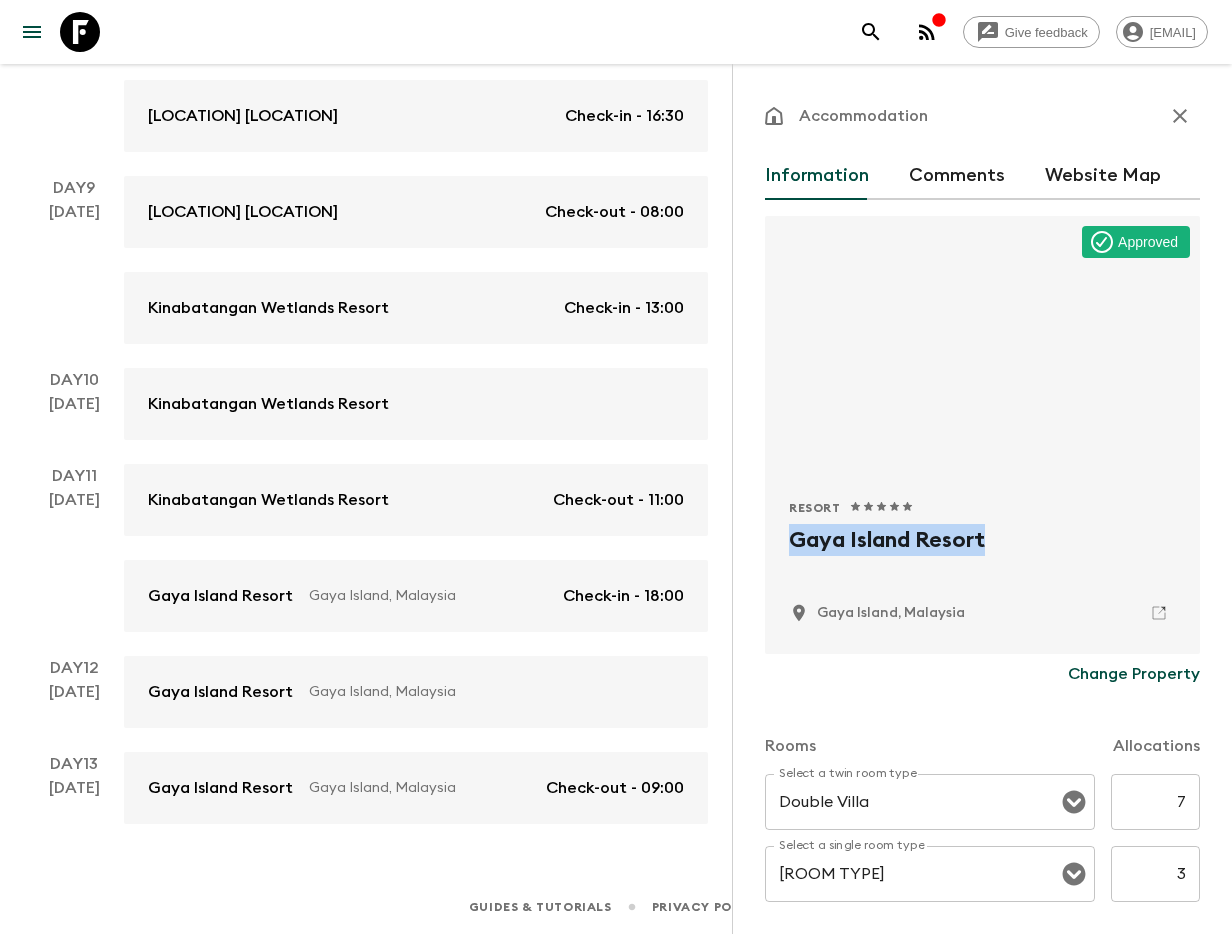 drag, startPoint x: 794, startPoint y: 546, endPoint x: 1038, endPoint y: 558, distance: 244.2949 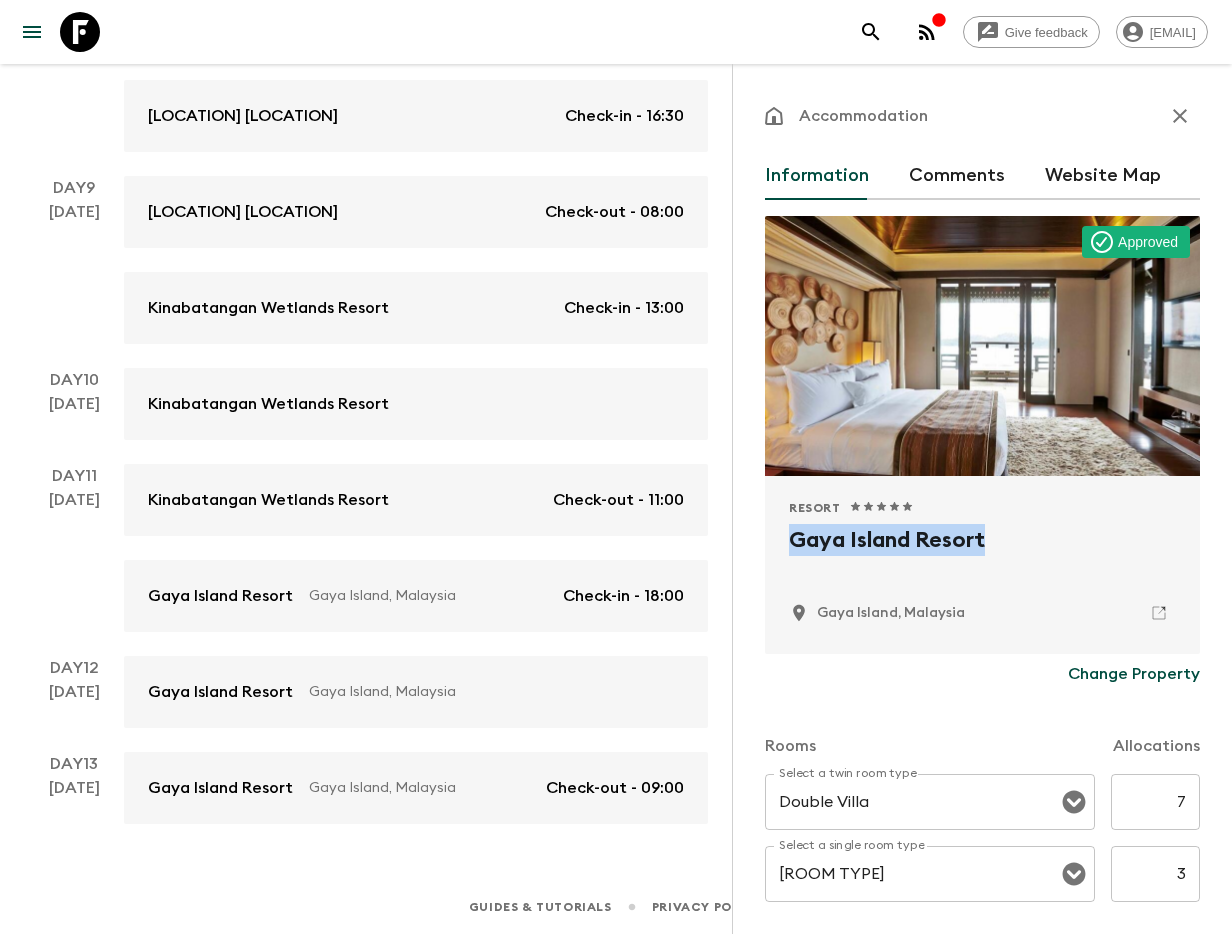 click on "Gaya Island Resort" at bounding box center (982, 556) 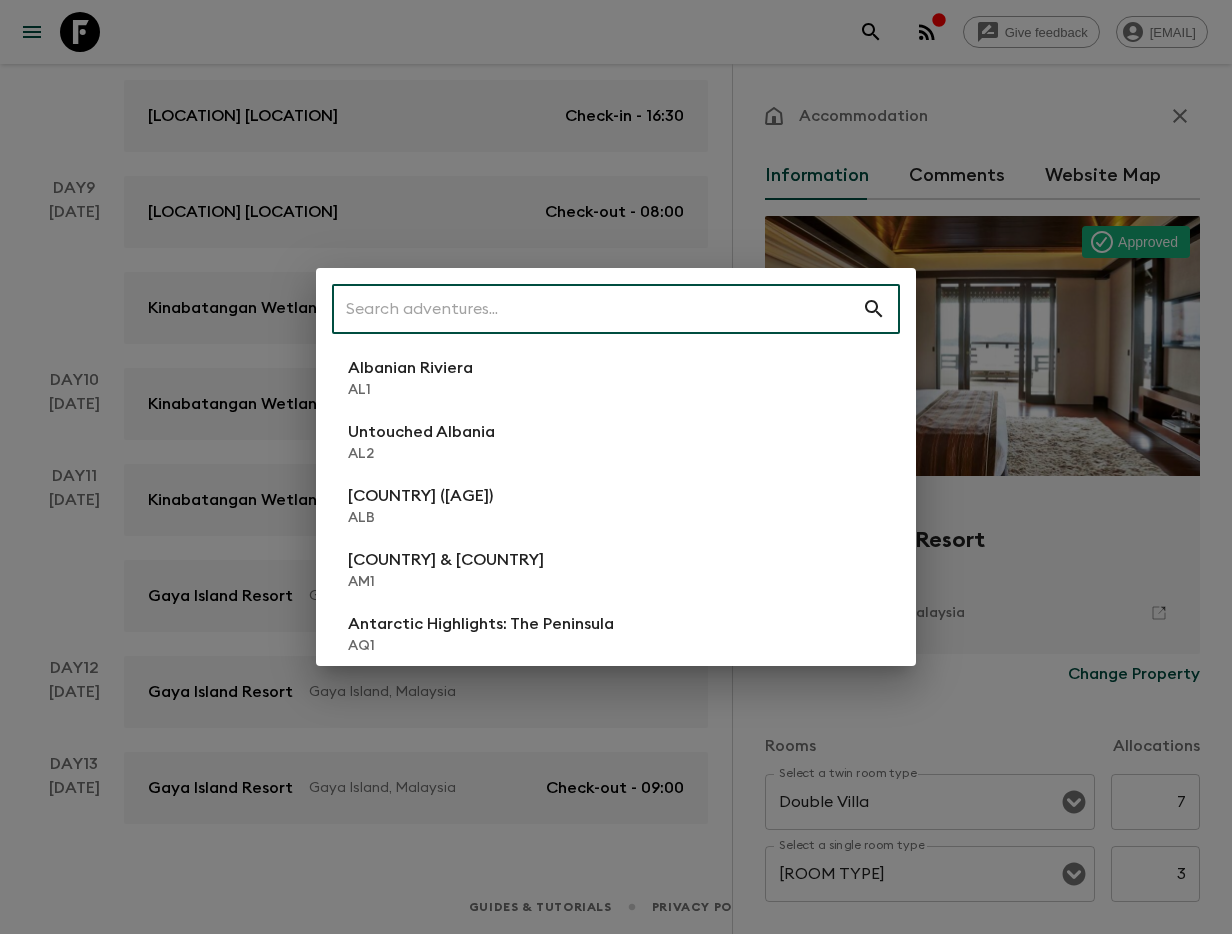 click at bounding box center (597, 309) 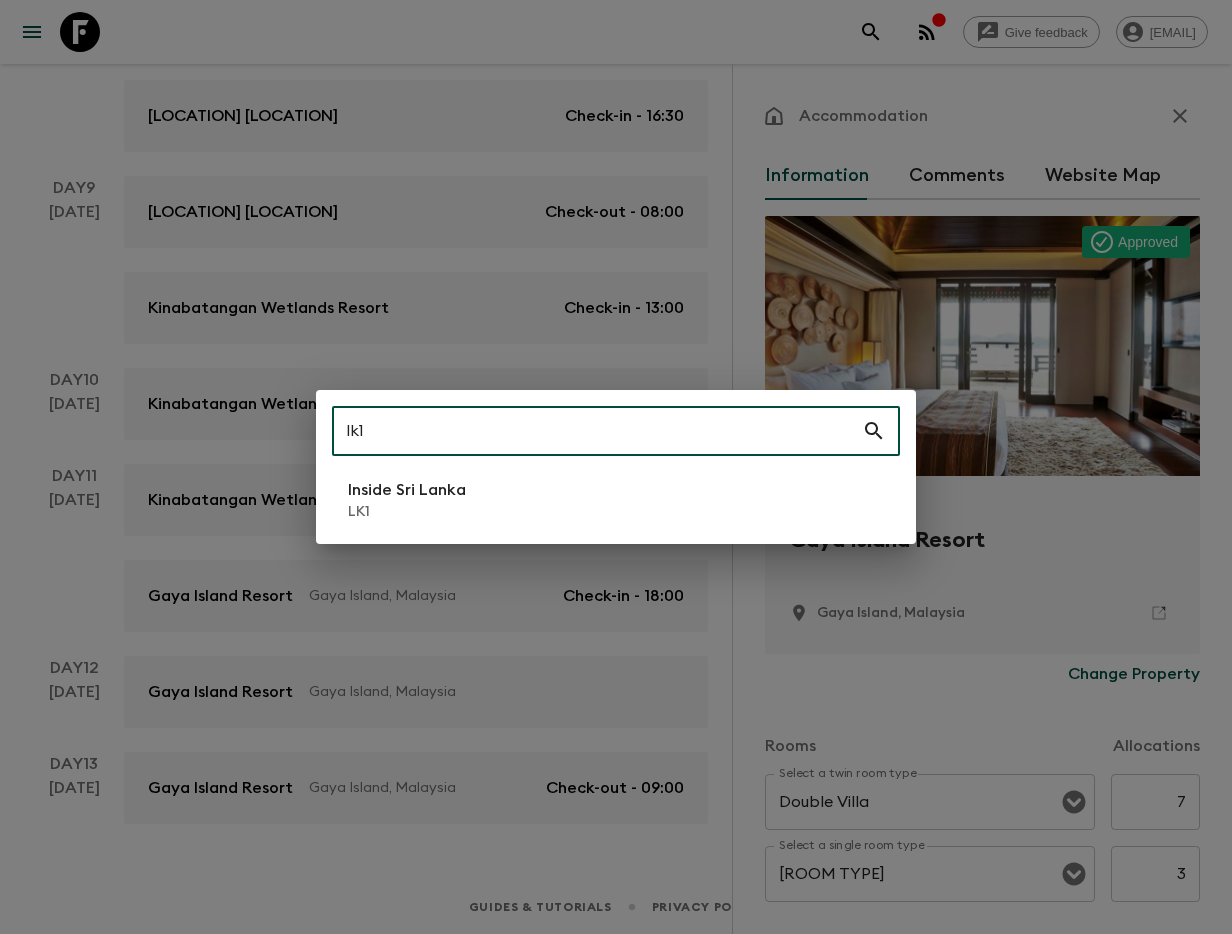 type on "lk1" 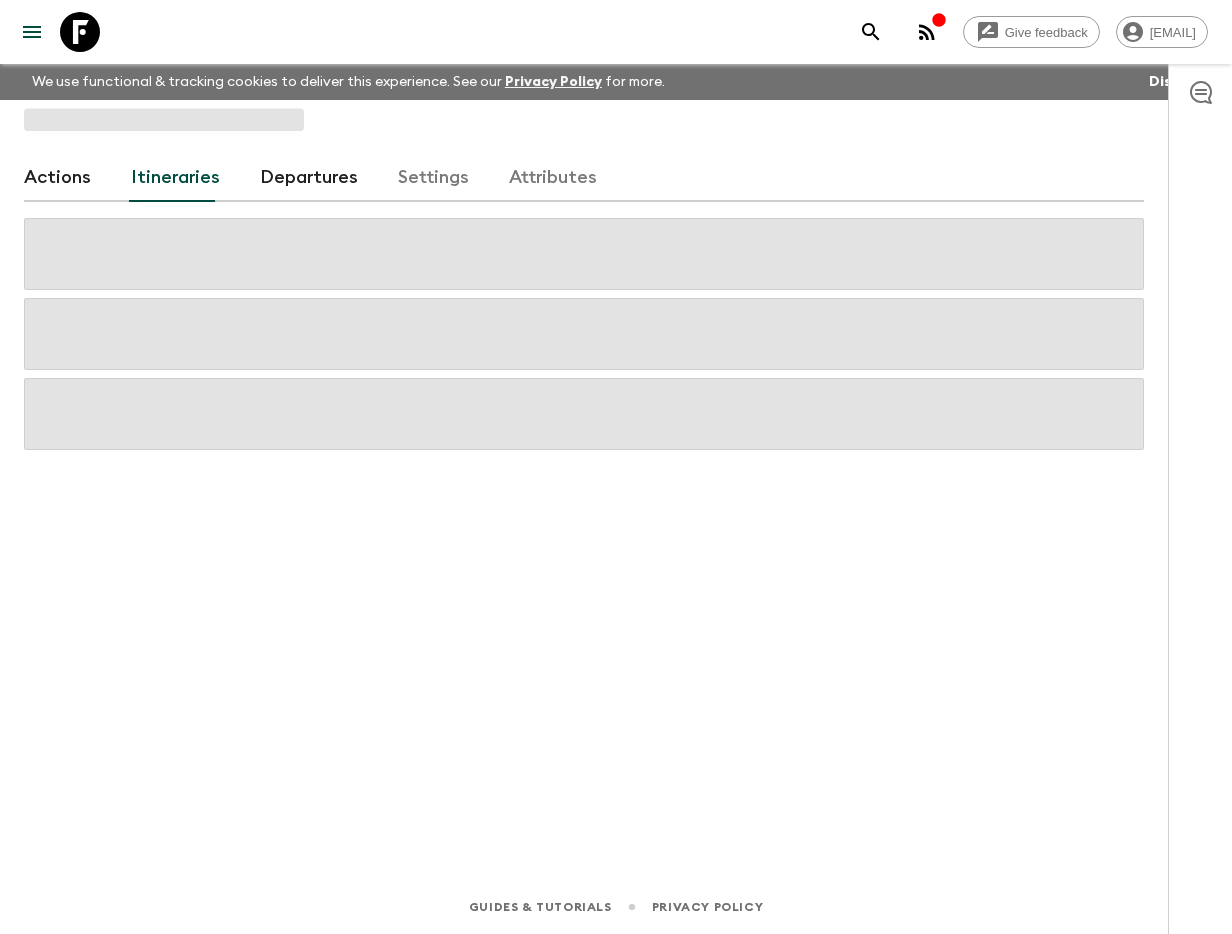 scroll, scrollTop: 0, scrollLeft: 0, axis: both 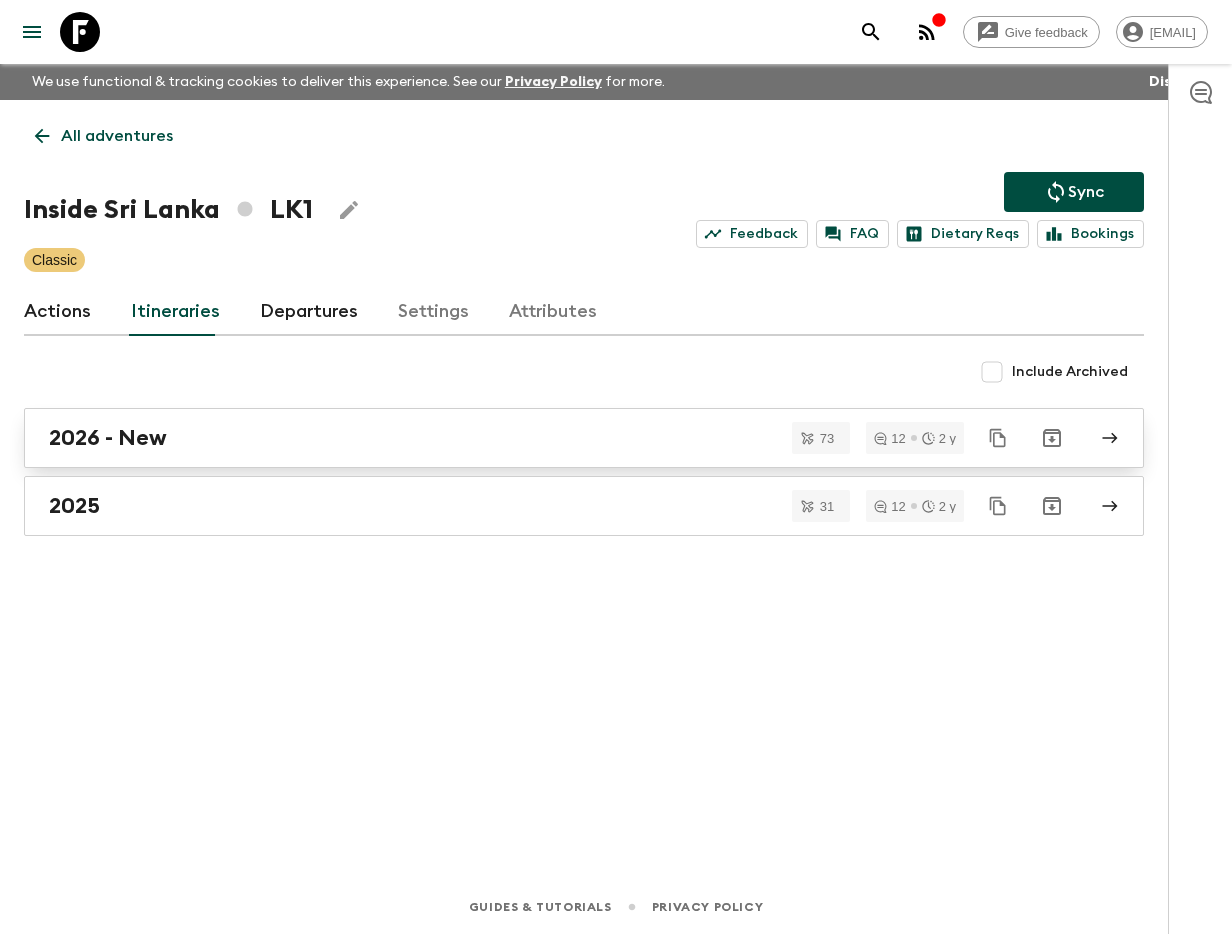 click on "2026 - New" at bounding box center (565, 438) 